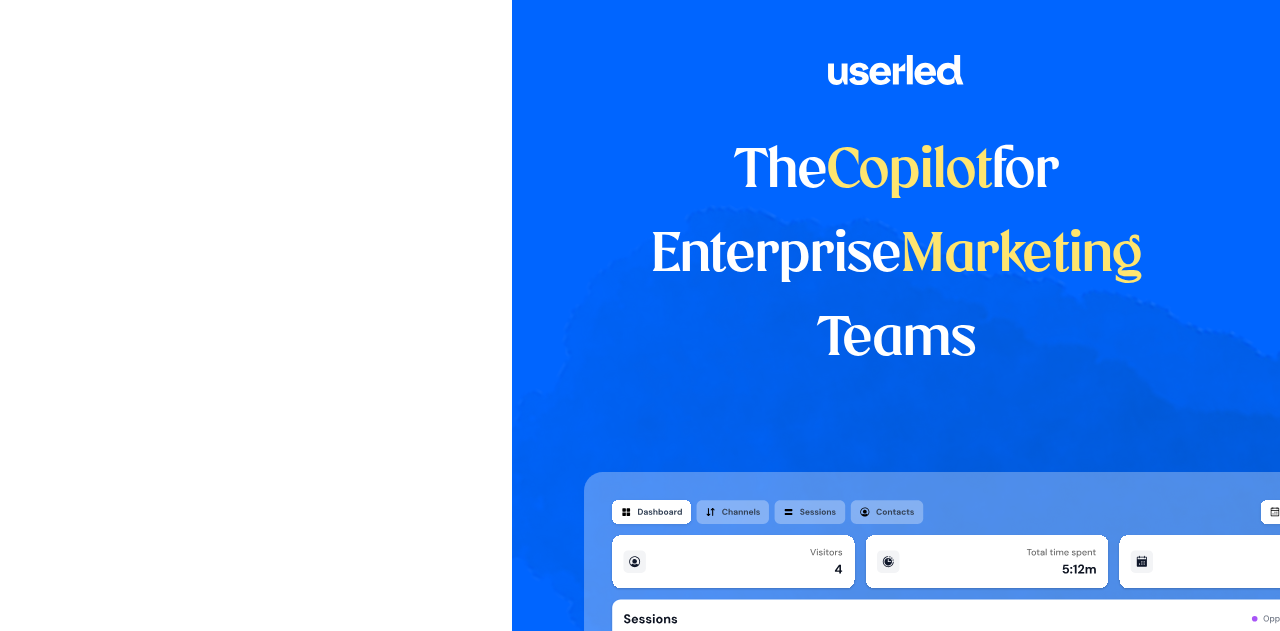 scroll, scrollTop: 0, scrollLeft: 0, axis: both 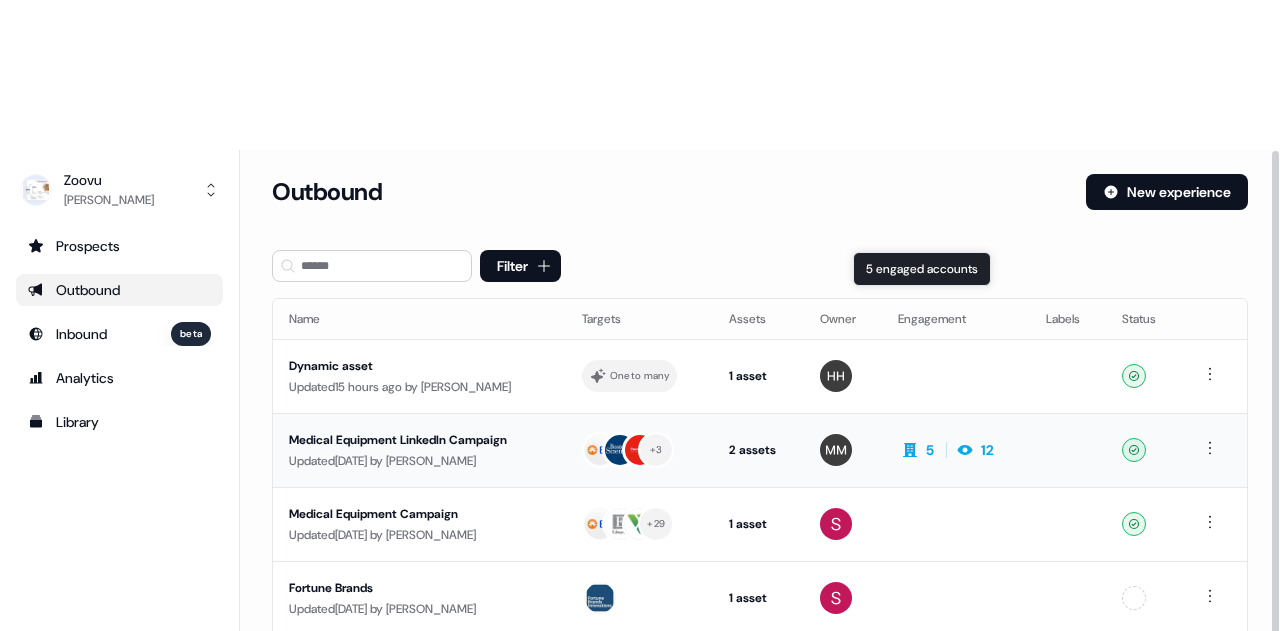 click on "5" at bounding box center [930, 450] 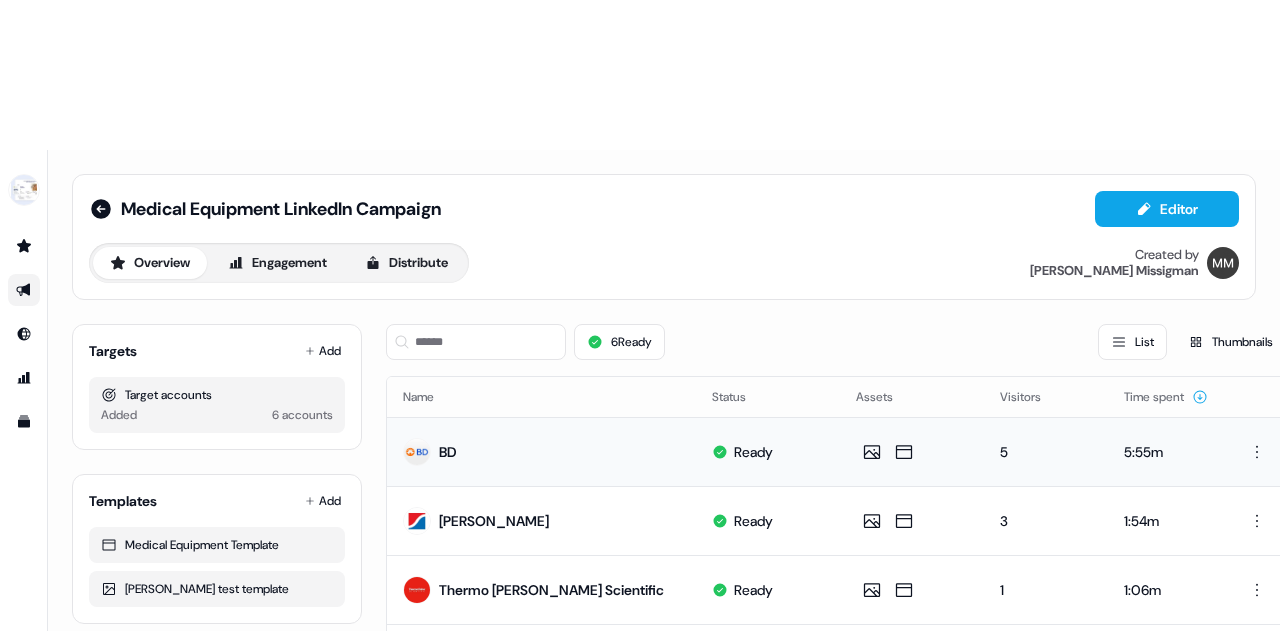 click on "BD" at bounding box center (541, 451) 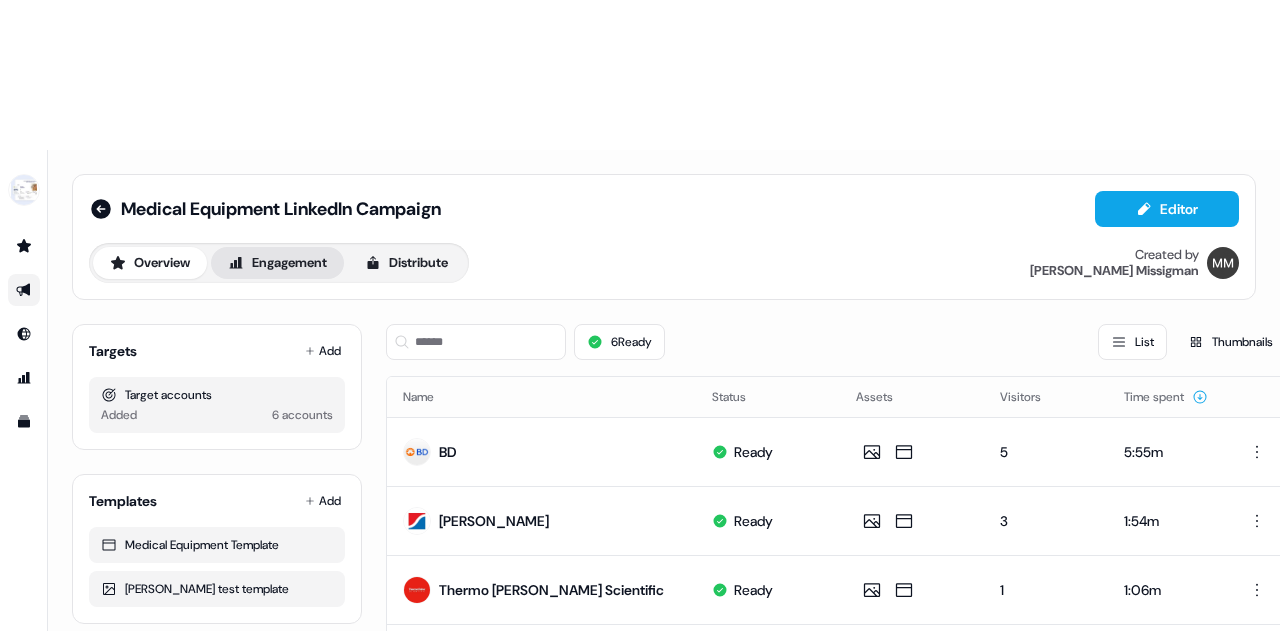 click on "Engagement" at bounding box center [277, 263] 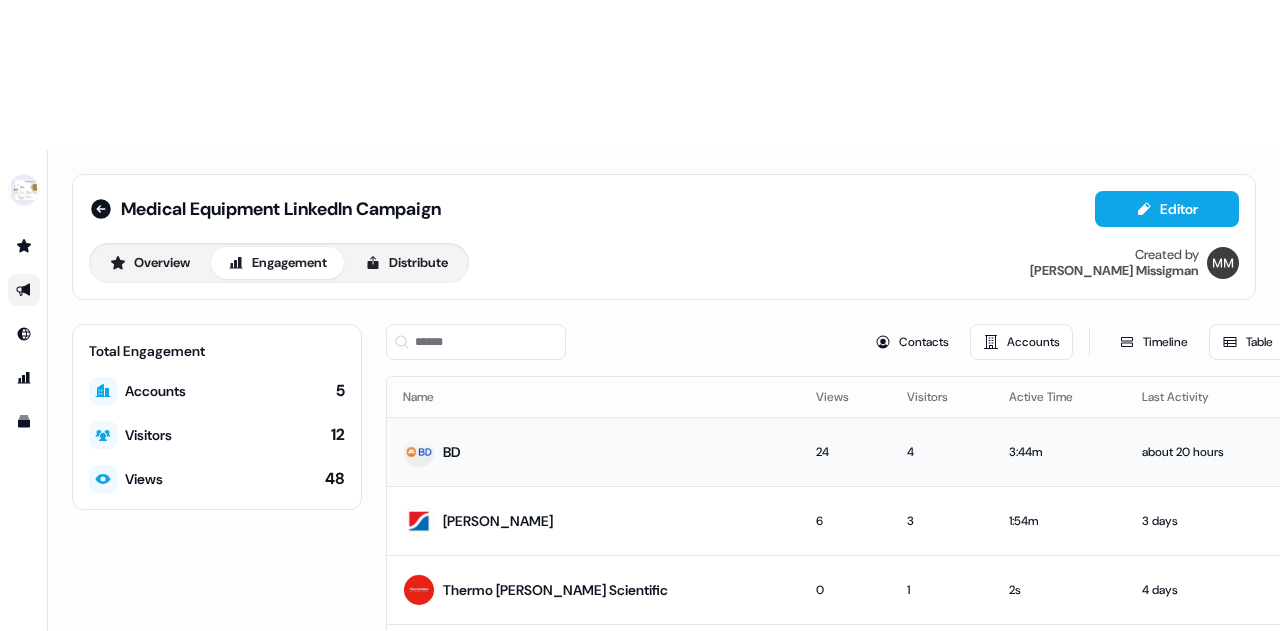 click on "24" at bounding box center [845, 452] 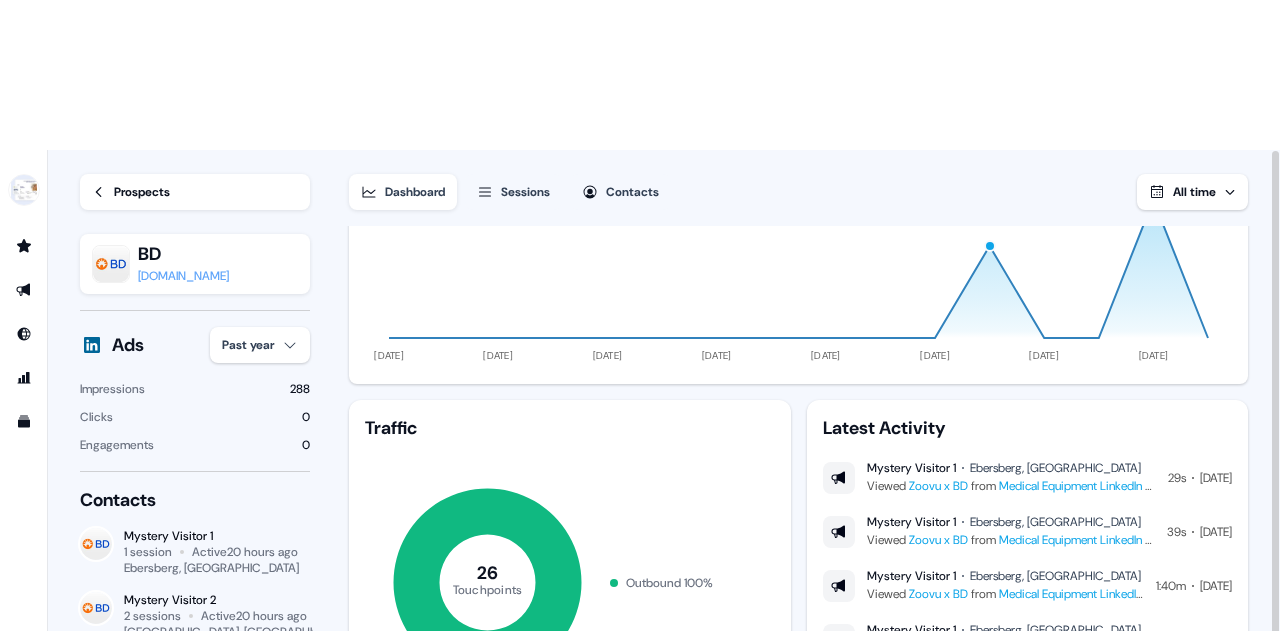 scroll, scrollTop: 191, scrollLeft: 0, axis: vertical 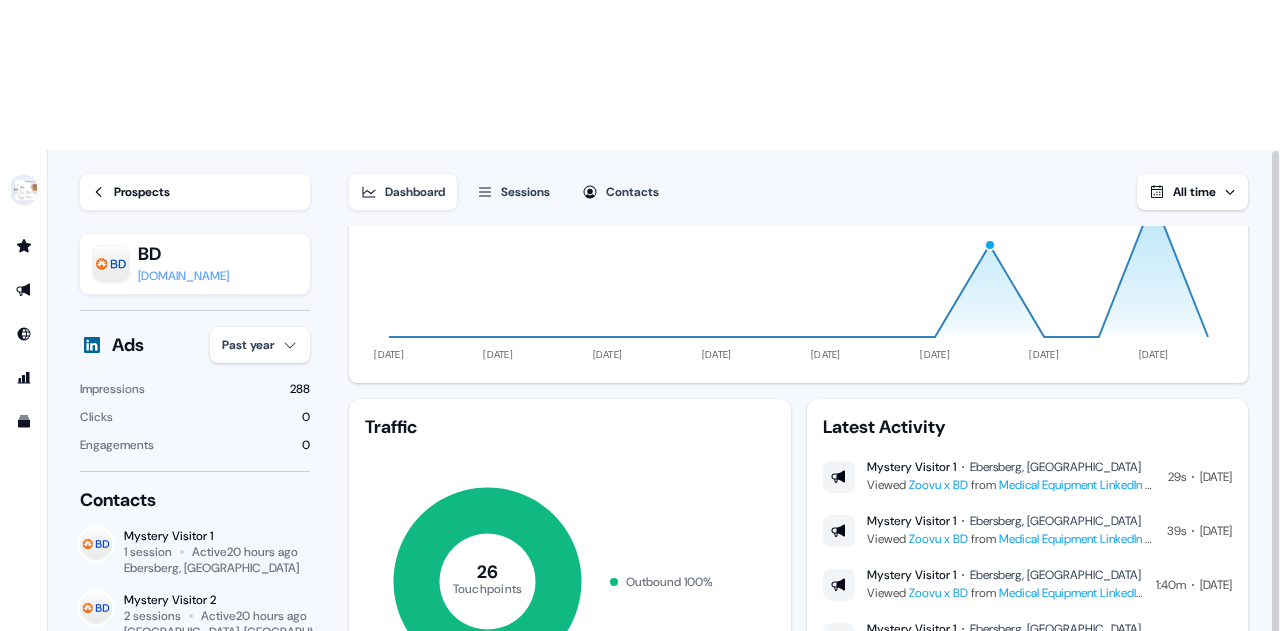 click on "Latest Activity Mystery Visitor 1 Ebersberg, [GEOGRAPHIC_DATA] Viewed   Zoovu x BD   from   Medical Equipment LinkedIn Campaign 29s [DATE] Mystery Visitor 1 [GEOGRAPHIC_DATA], [GEOGRAPHIC_DATA] Viewed   Zoovu x BD   from   Medical Equipment LinkedIn Campaign 39s [DATE] Mystery Visitor 1 Ebersberg, [GEOGRAPHIC_DATA] Viewed   Zoovu x BD   from   Medical Equipment LinkedIn Campaign 1:40m [DATE] Mystery Visitor 1 [GEOGRAPHIC_DATA], [GEOGRAPHIC_DATA] Viewed   Zoovu x BD   from   Medical Equipment LinkedIn Campaign 9s [DATE] Mystery Visitor 2 [GEOGRAPHIC_DATA], [GEOGRAPHIC_DATA] Viewed   Zoovu x BD   from   Medical Equipment LinkedIn Campaign 3s [DATE]" at bounding box center (1028, 571) 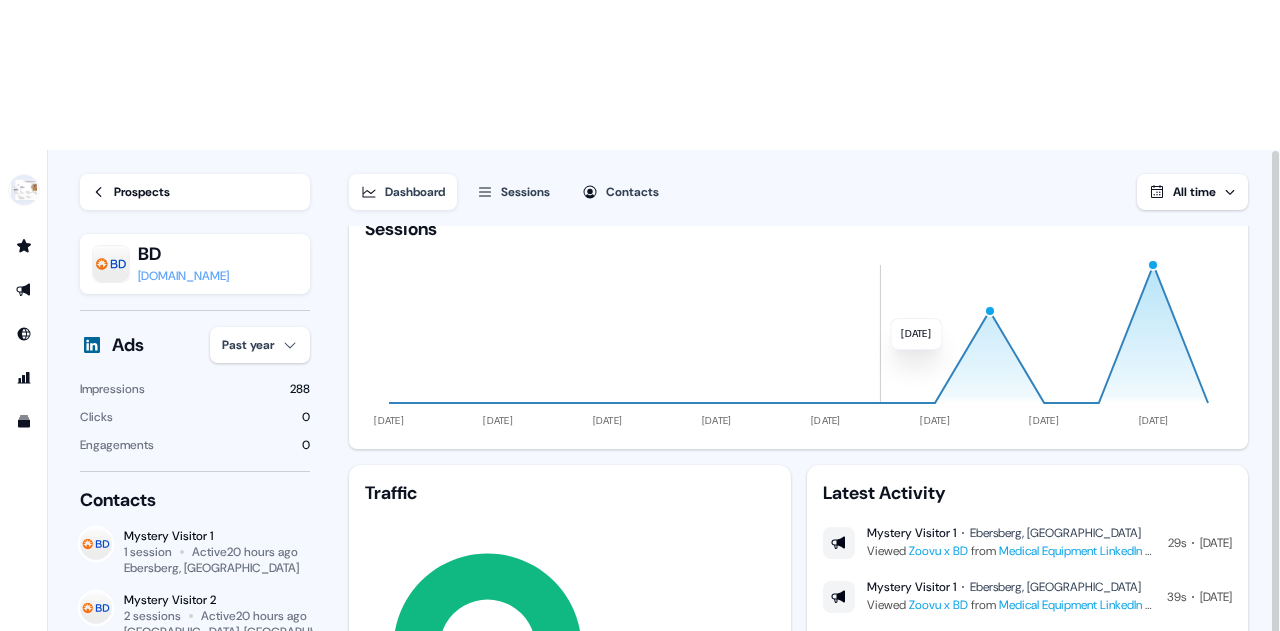scroll, scrollTop: 191, scrollLeft: 0, axis: vertical 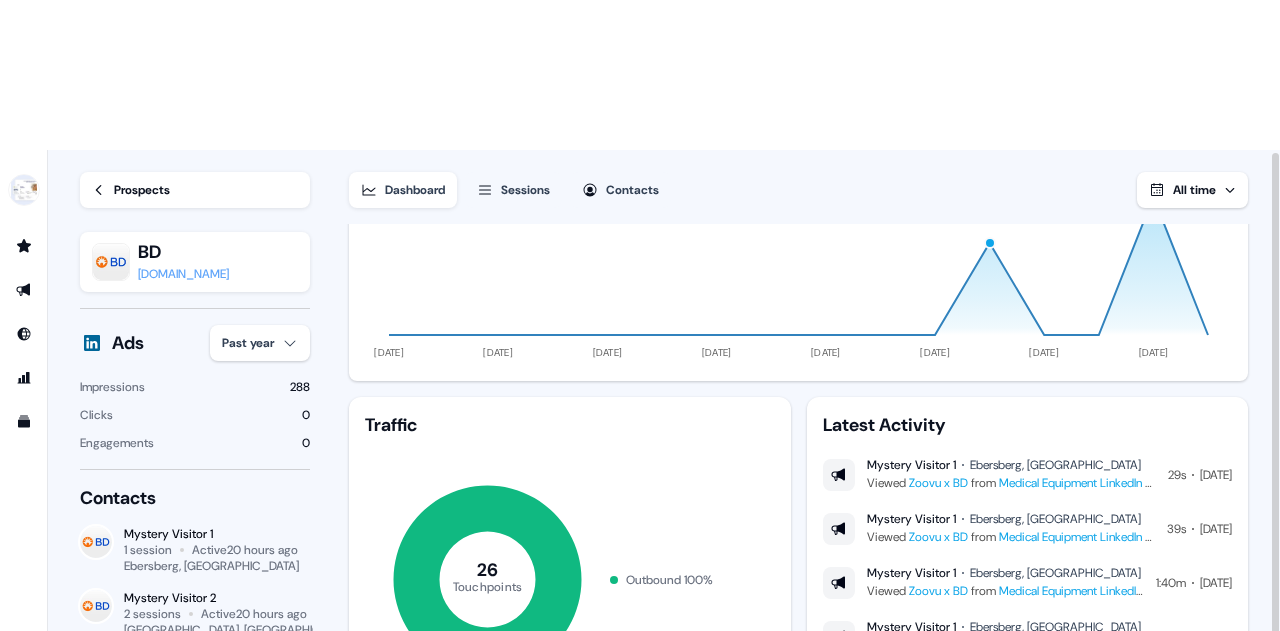 click on "Dashboard Sessions Contacts All time" at bounding box center [798, 178] 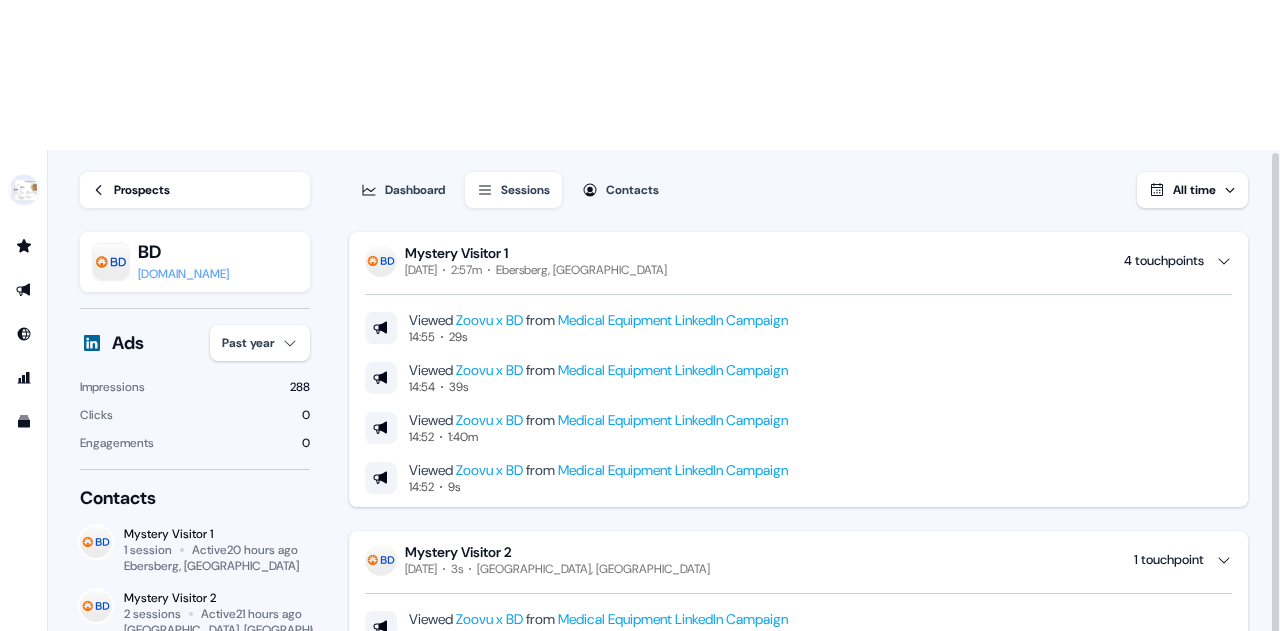 click on "Contacts" at bounding box center (632, 190) 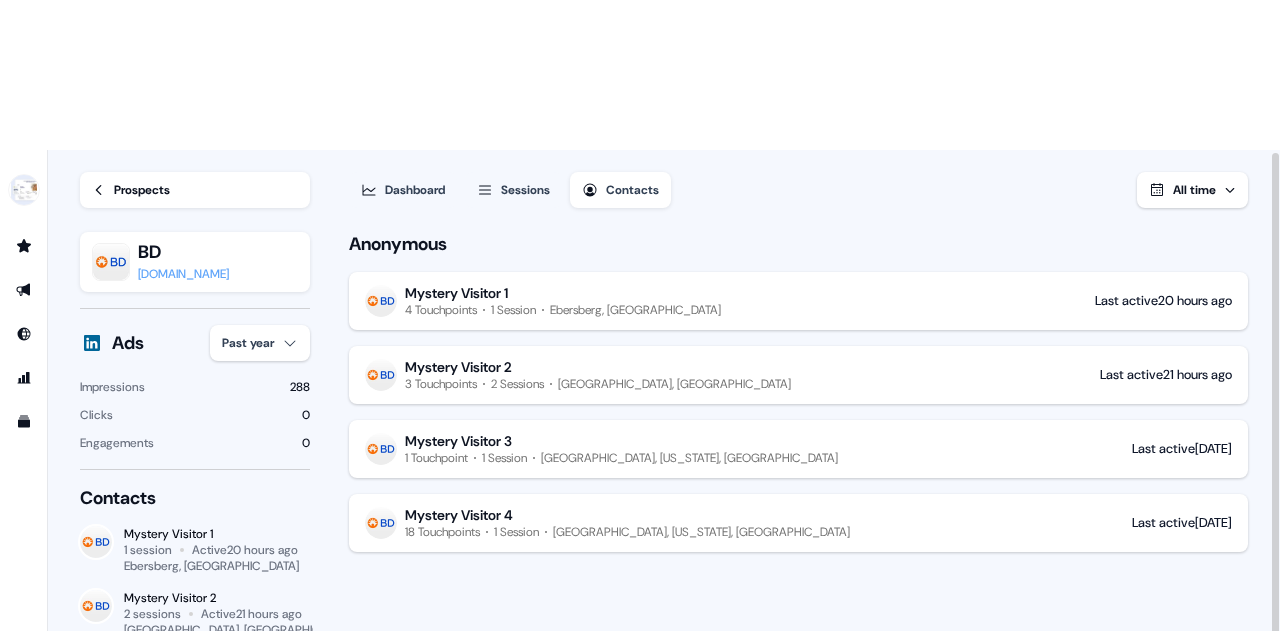 click 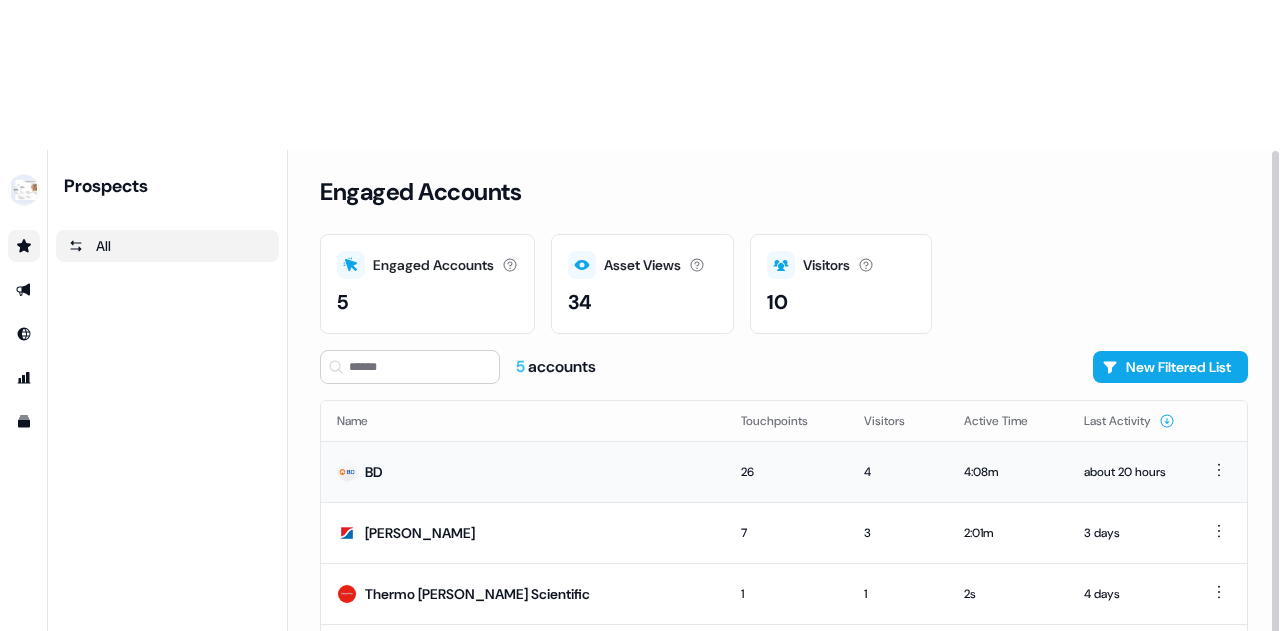 click on "BD" at bounding box center [523, 471] 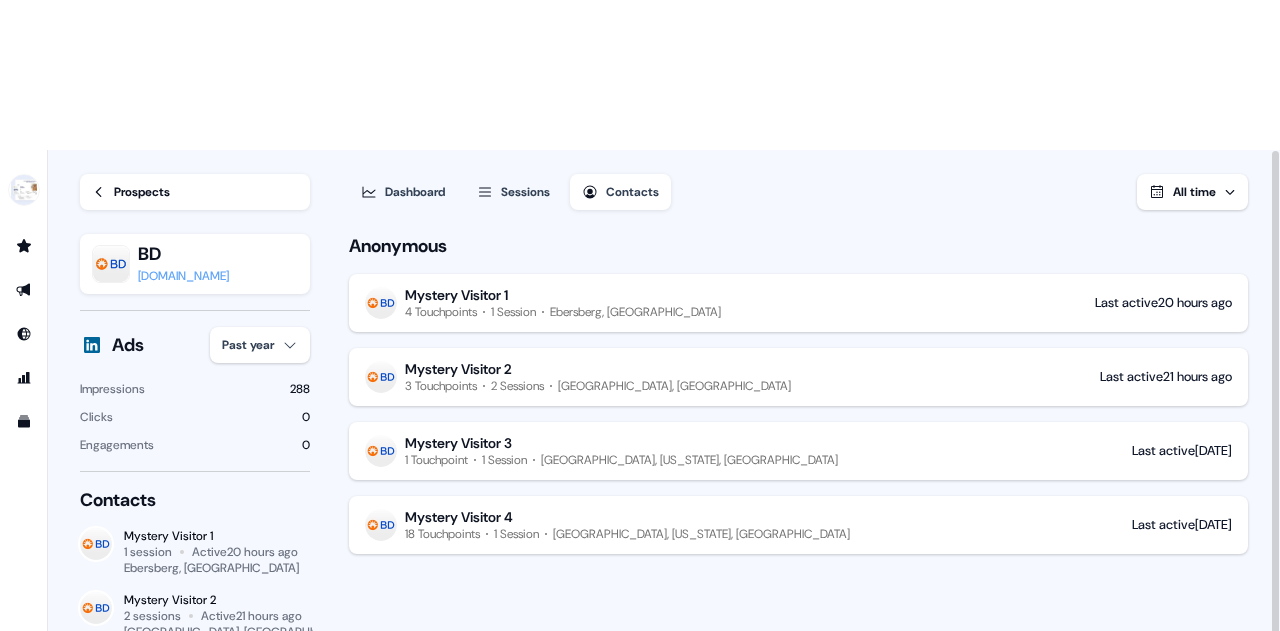 click on "Dashboard" at bounding box center [415, 192] 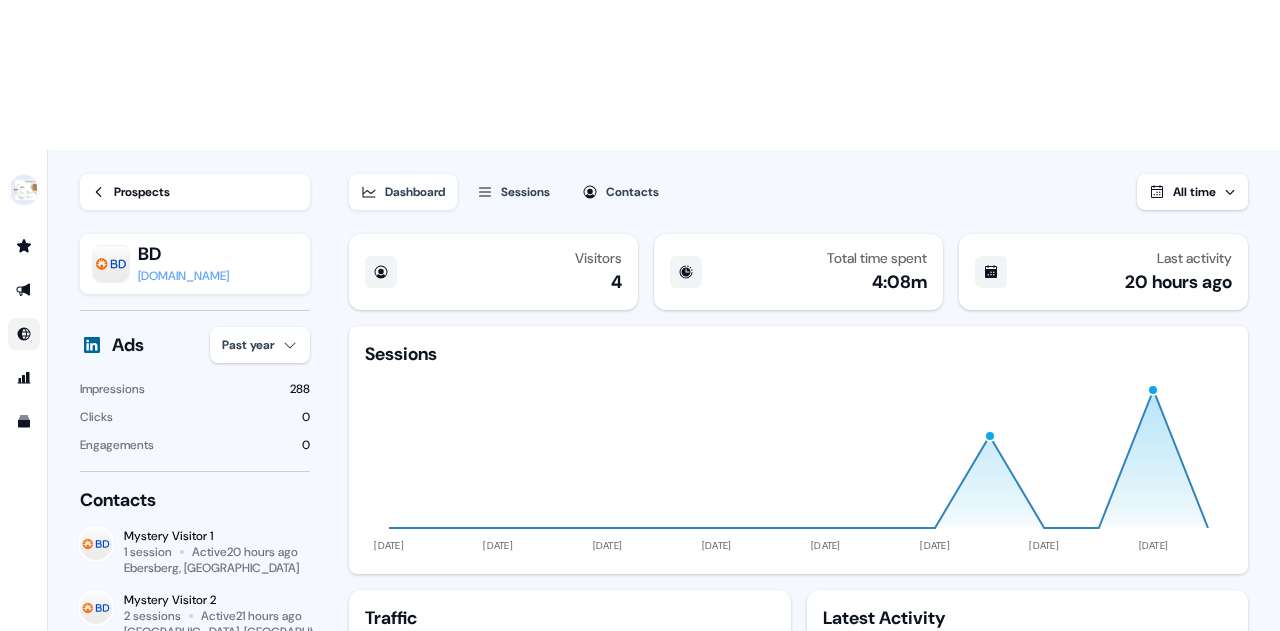 click at bounding box center (24, 334) 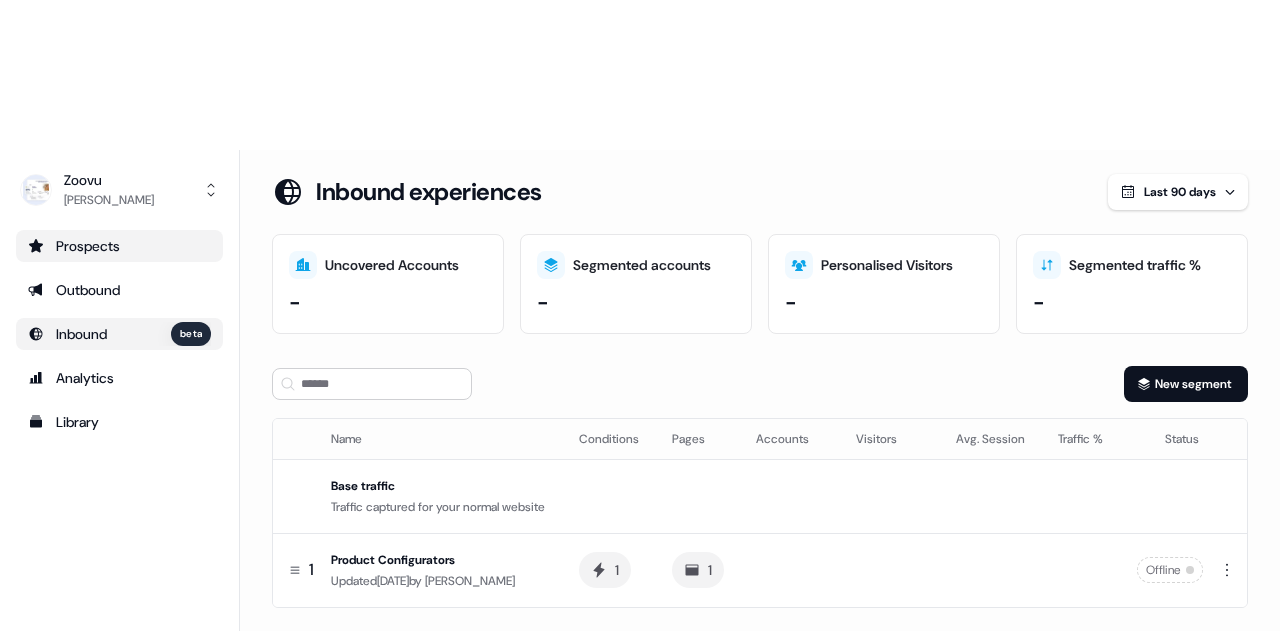 click on "Prospects" at bounding box center [119, 246] 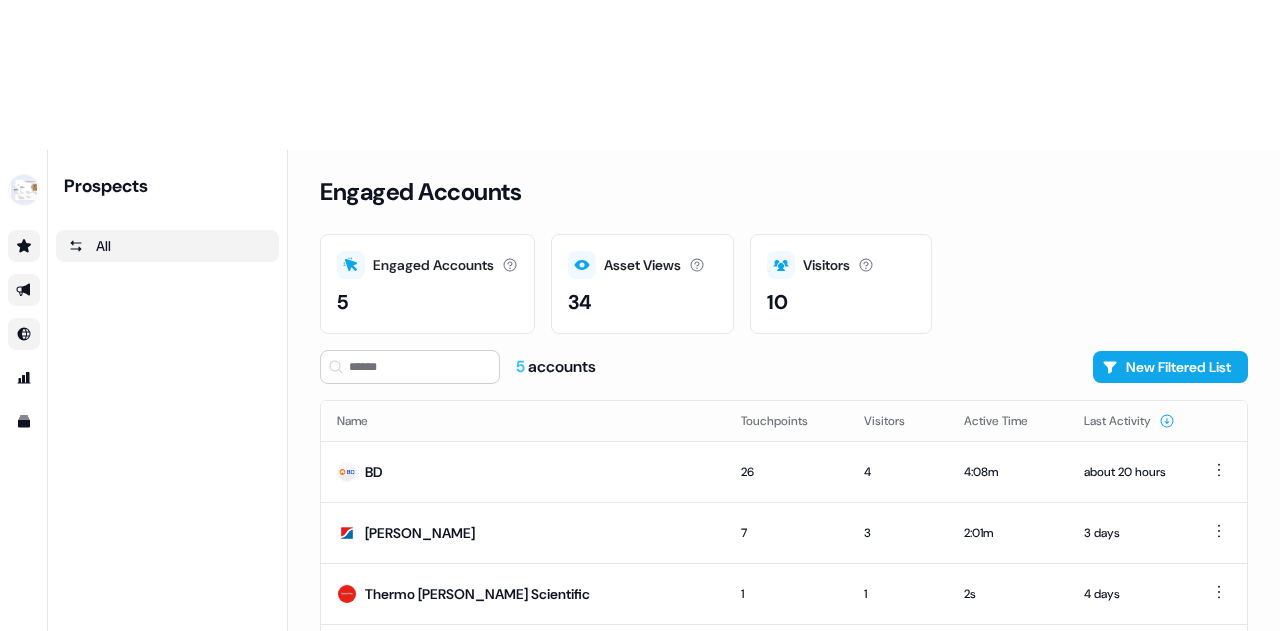 click 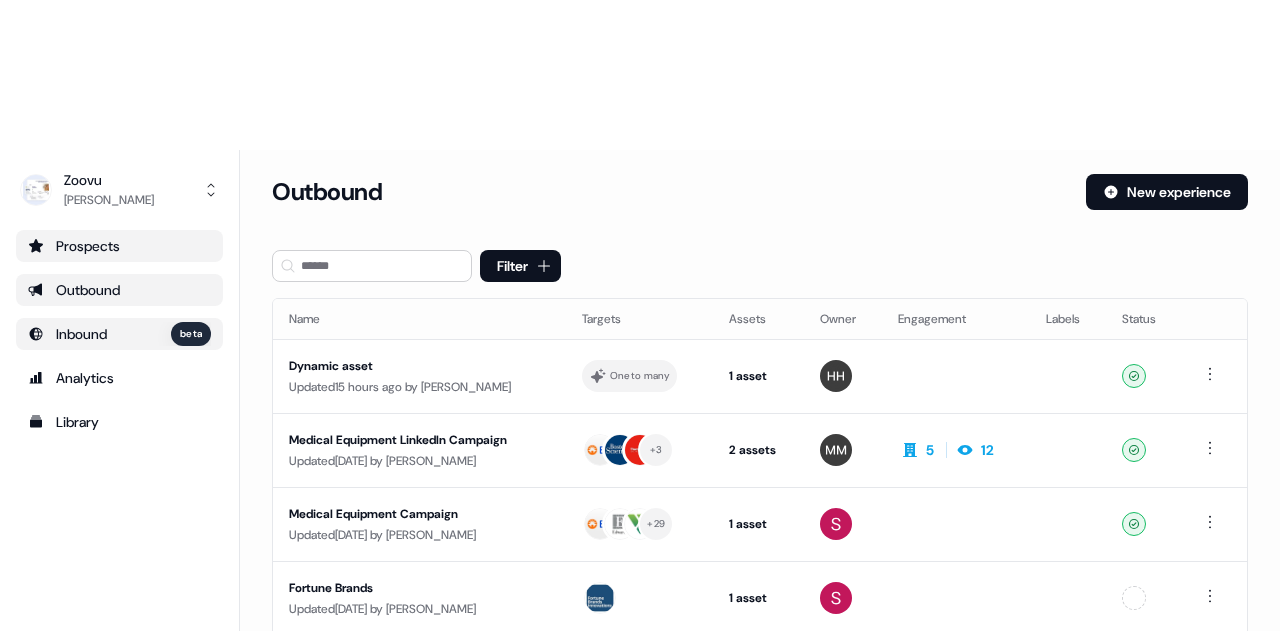click on "Inbound" at bounding box center (81, 334) 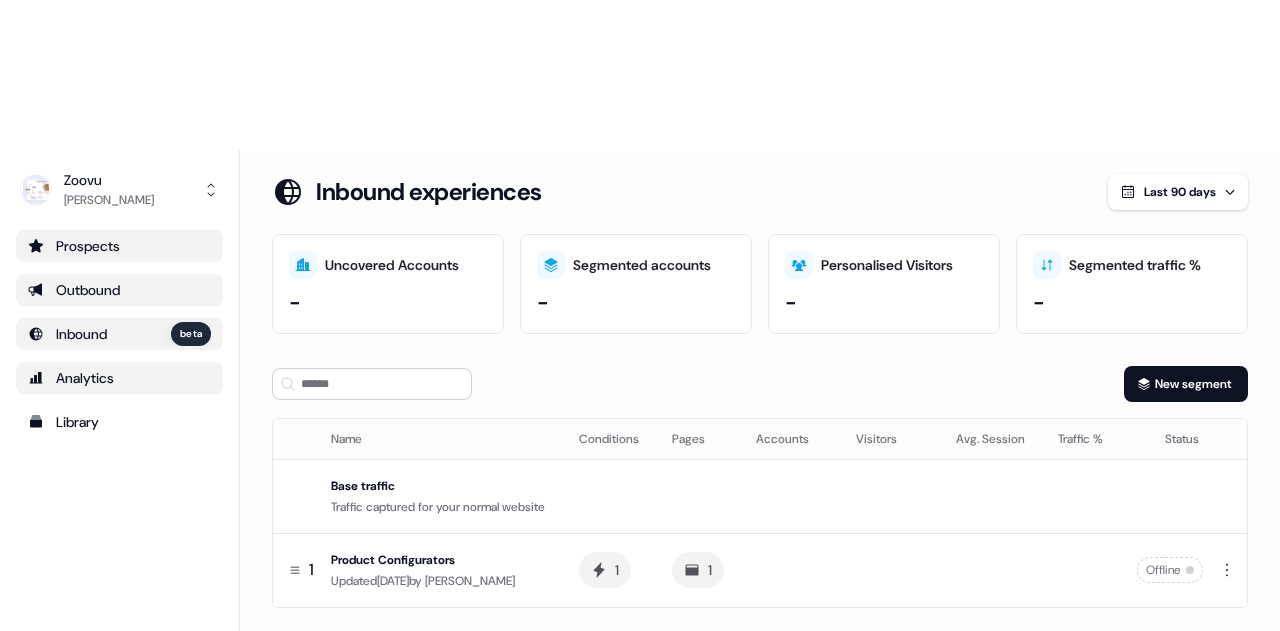 click on "Analytics" at bounding box center (119, 378) 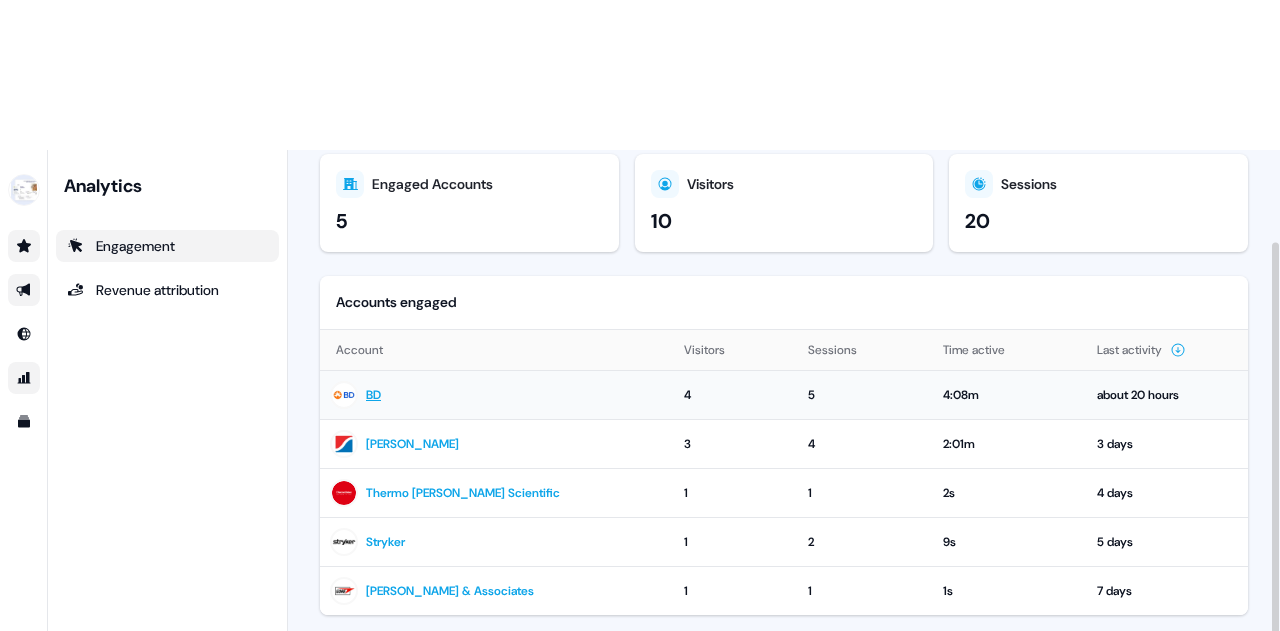 scroll, scrollTop: 136, scrollLeft: 0, axis: vertical 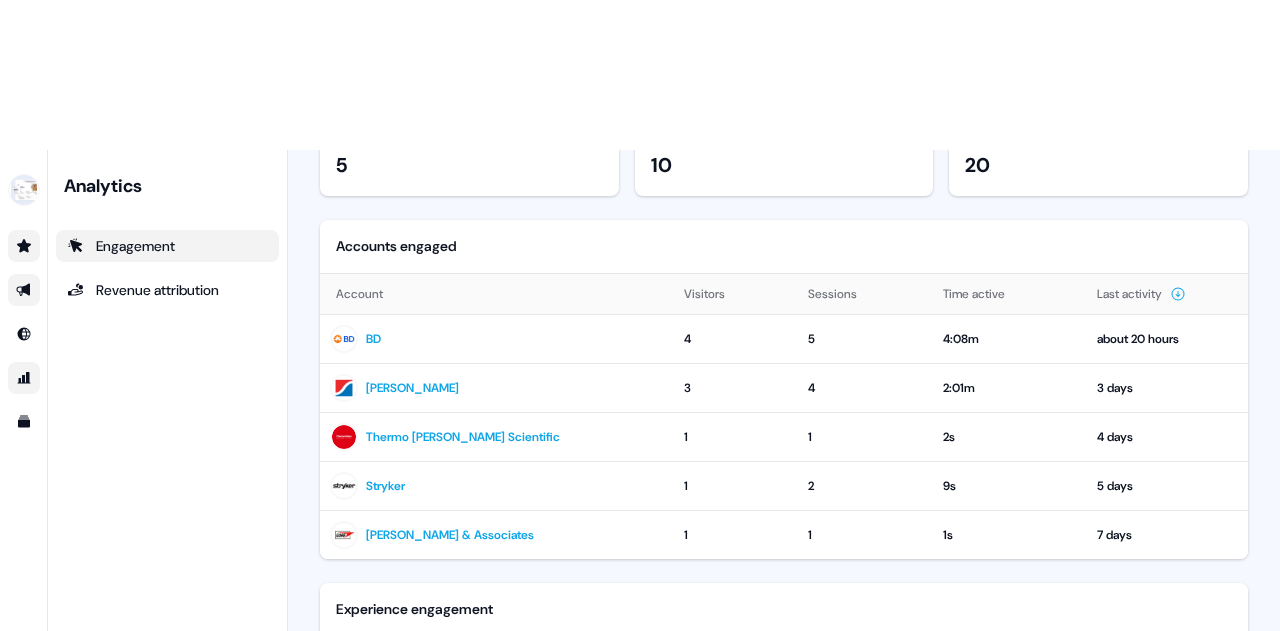 click at bounding box center [24, 246] 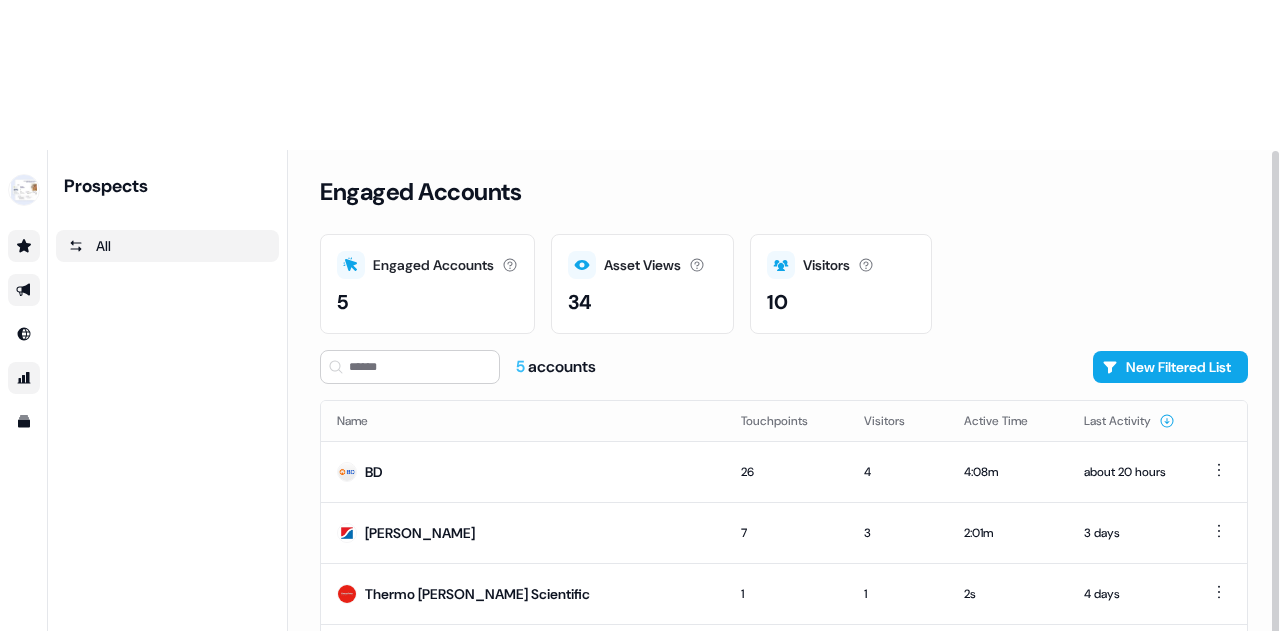 click on "Engaged Accounts Accounts that have interacted with an asset. 5 Asset Views How many times your assets have been seen. 34 Visitors Number of unique visitors. 10" at bounding box center (784, 284) 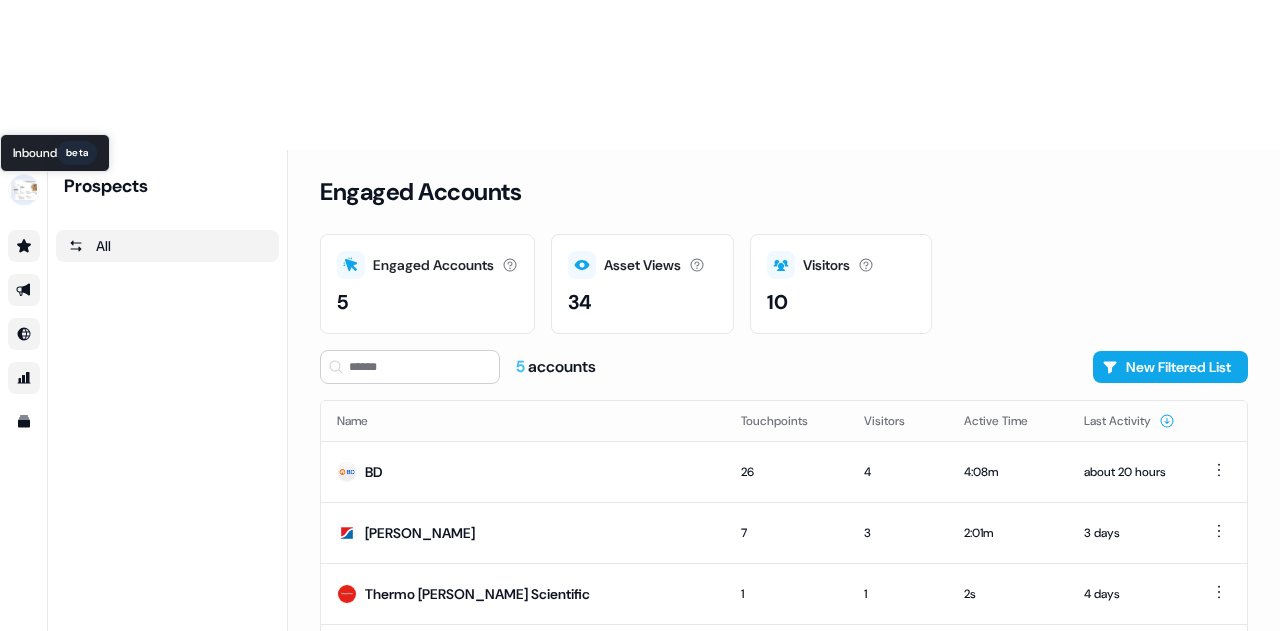 click 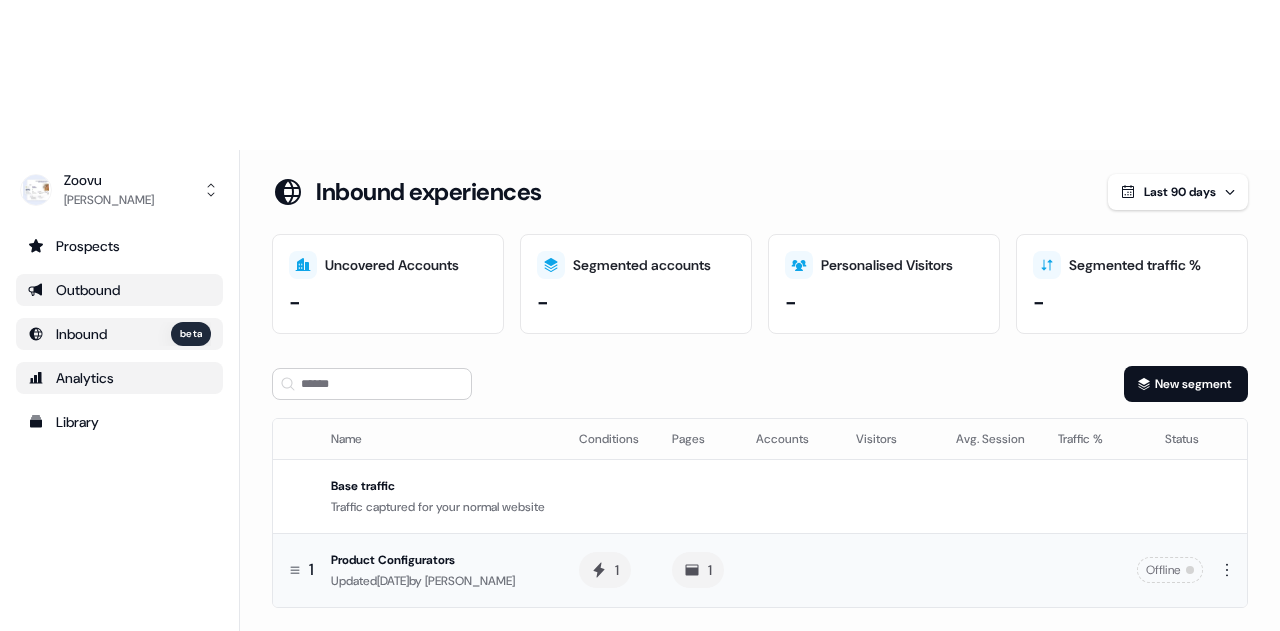 click on "Product Configurators" at bounding box center (439, 560) 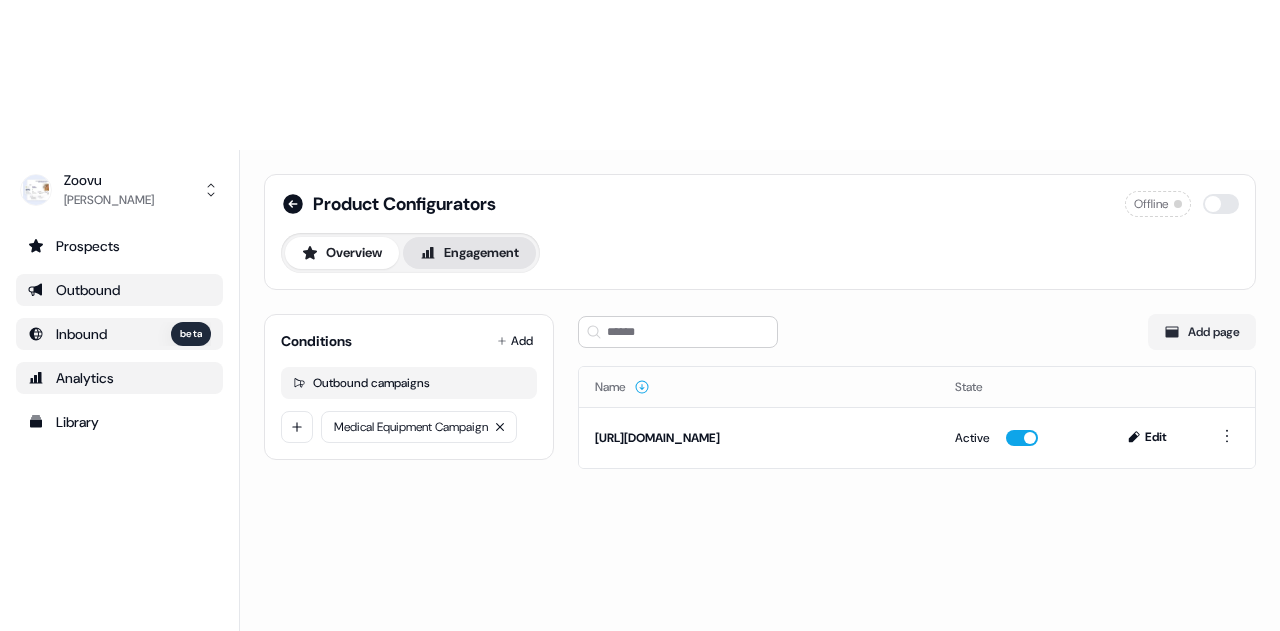 click on "Engagement" at bounding box center (469, 253) 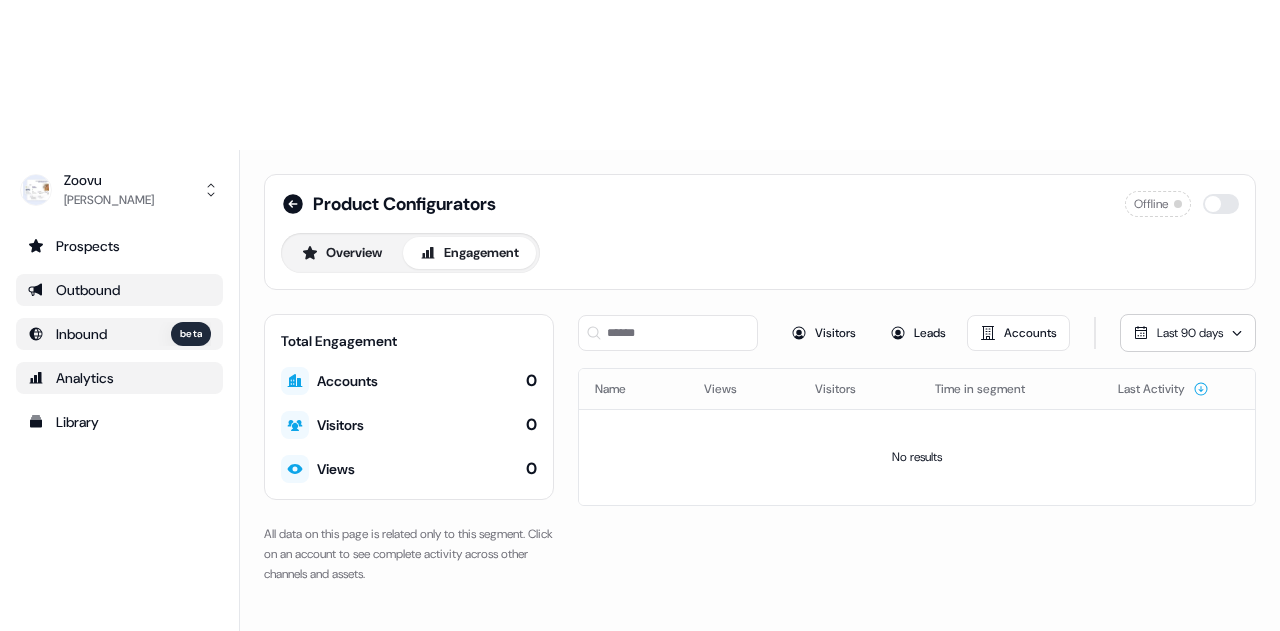 click on "Outbound" at bounding box center [119, 290] 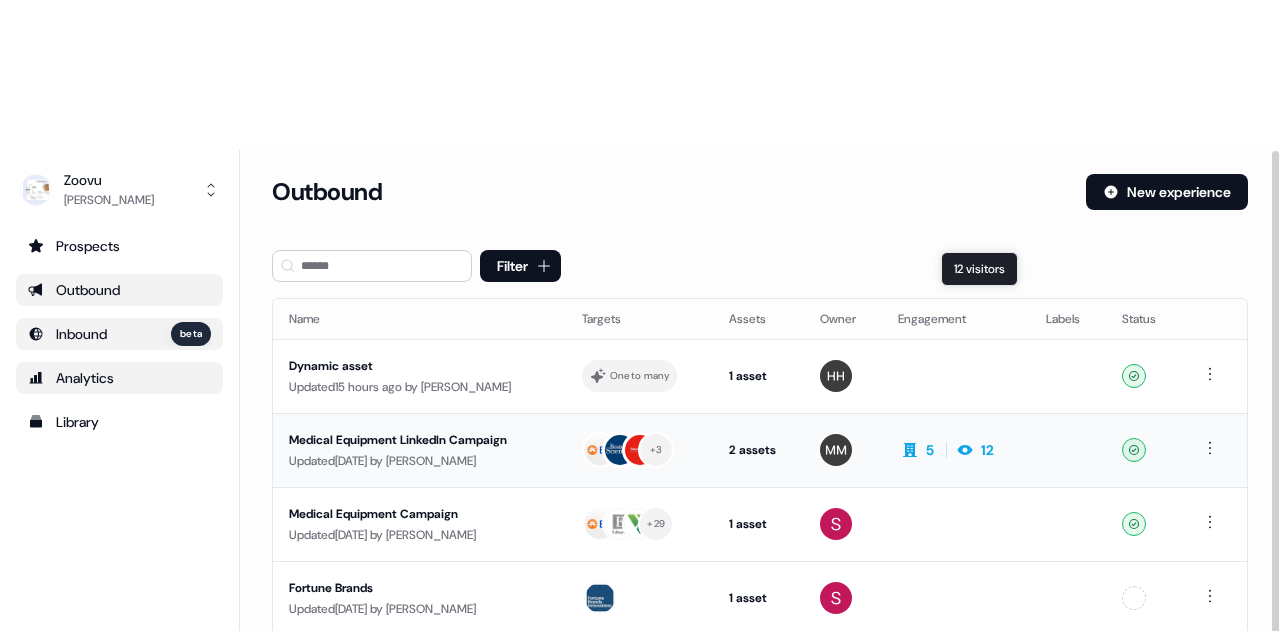 click on "12" at bounding box center [987, 450] 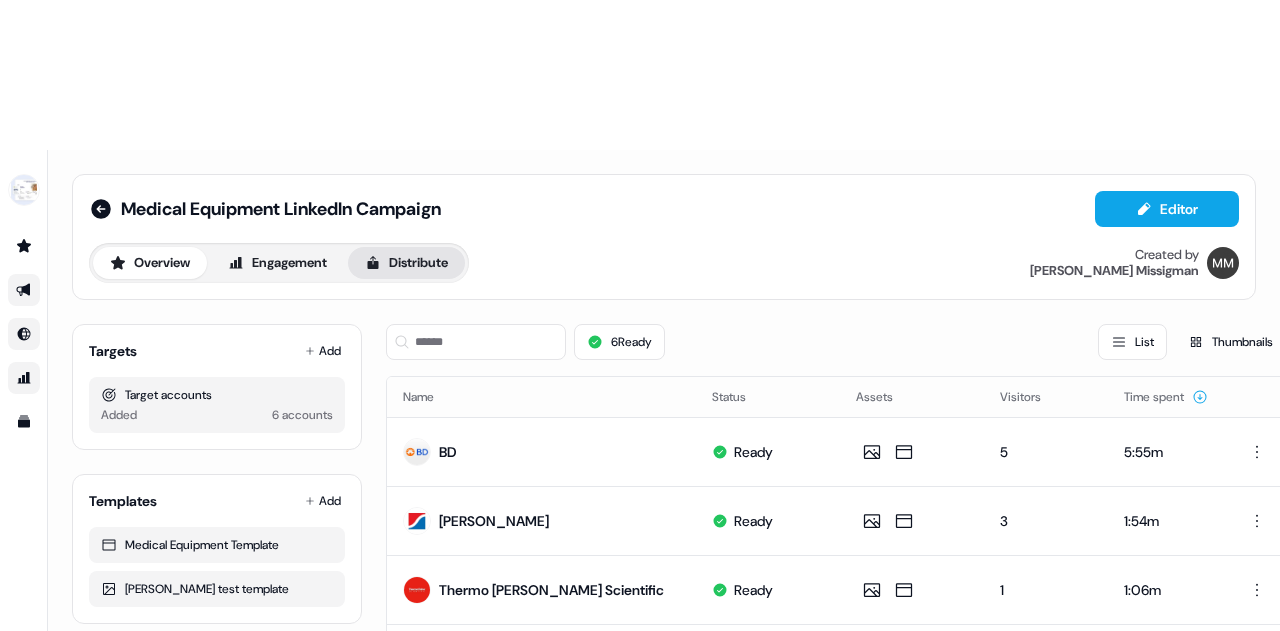 click on "Distribute" at bounding box center (406, 263) 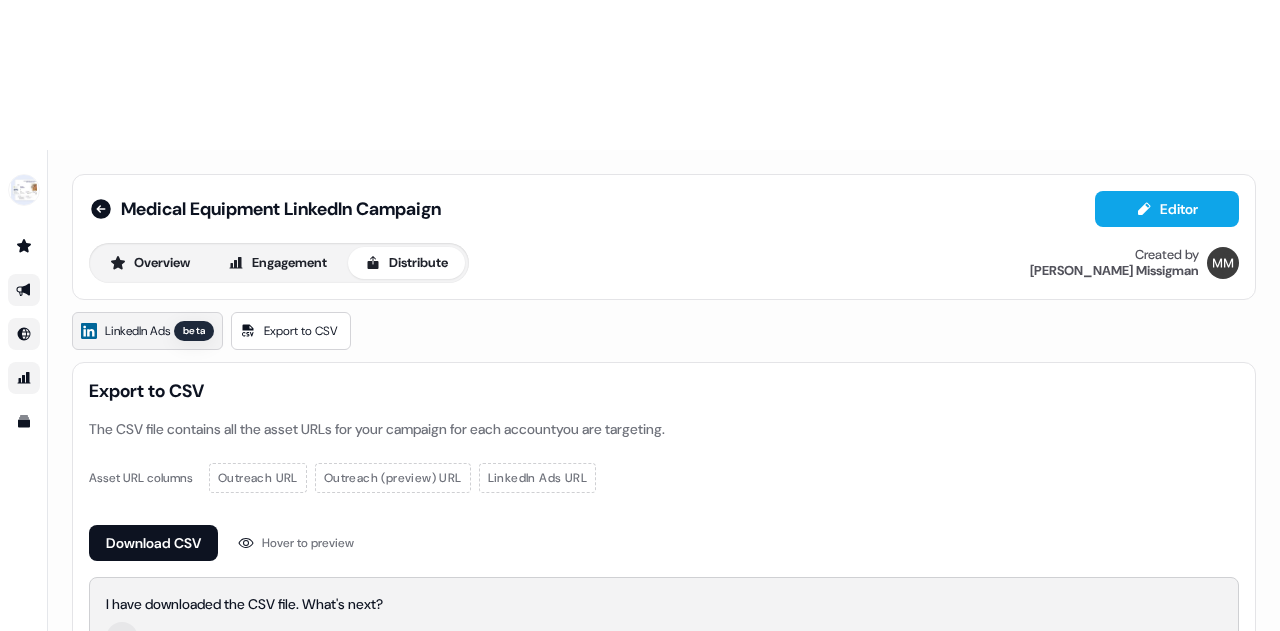 click on "LinkedIn Ads" at bounding box center [137, 331] 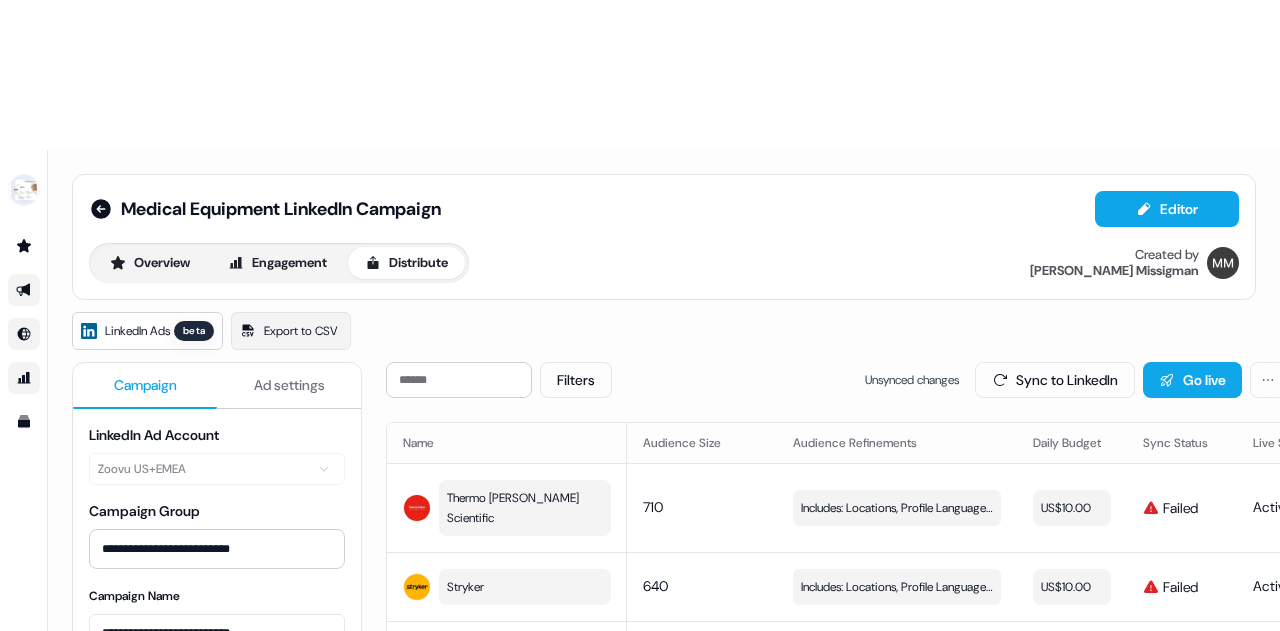 scroll, scrollTop: 100, scrollLeft: 0, axis: vertical 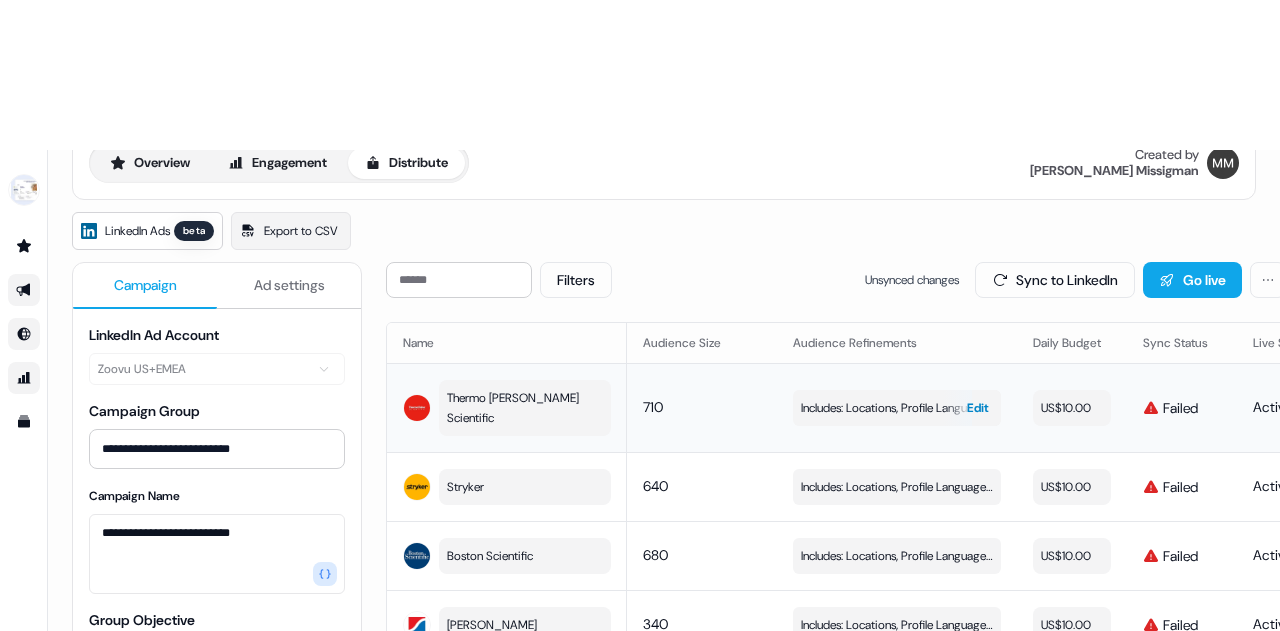 click on "Includes: Locations, Profile Language, Job Titles" at bounding box center (897, 408) 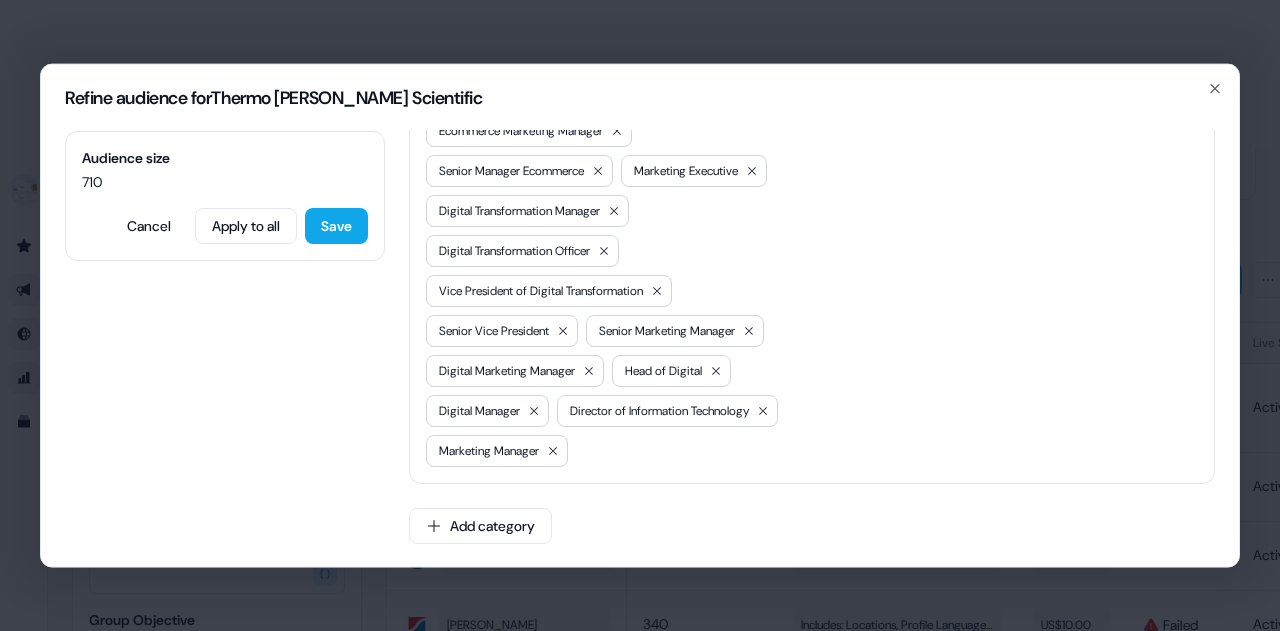 scroll, scrollTop: 665, scrollLeft: 0, axis: vertical 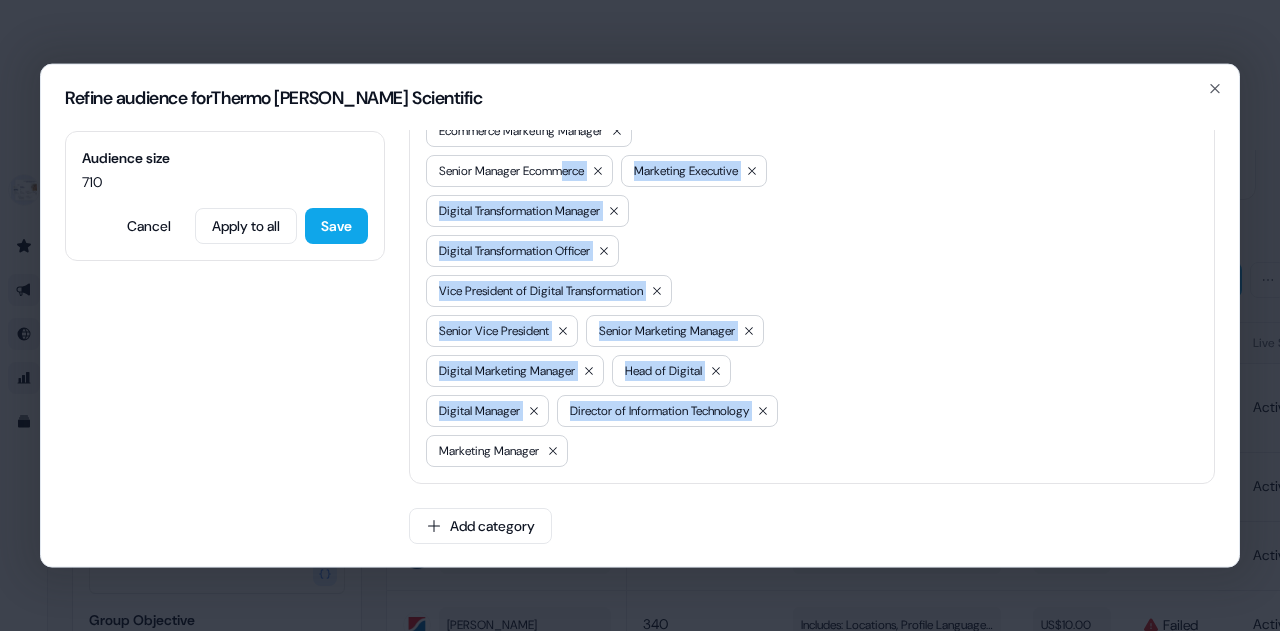 drag, startPoint x: 733, startPoint y: 447, endPoint x: 573, endPoint y: 146, distance: 340.8827 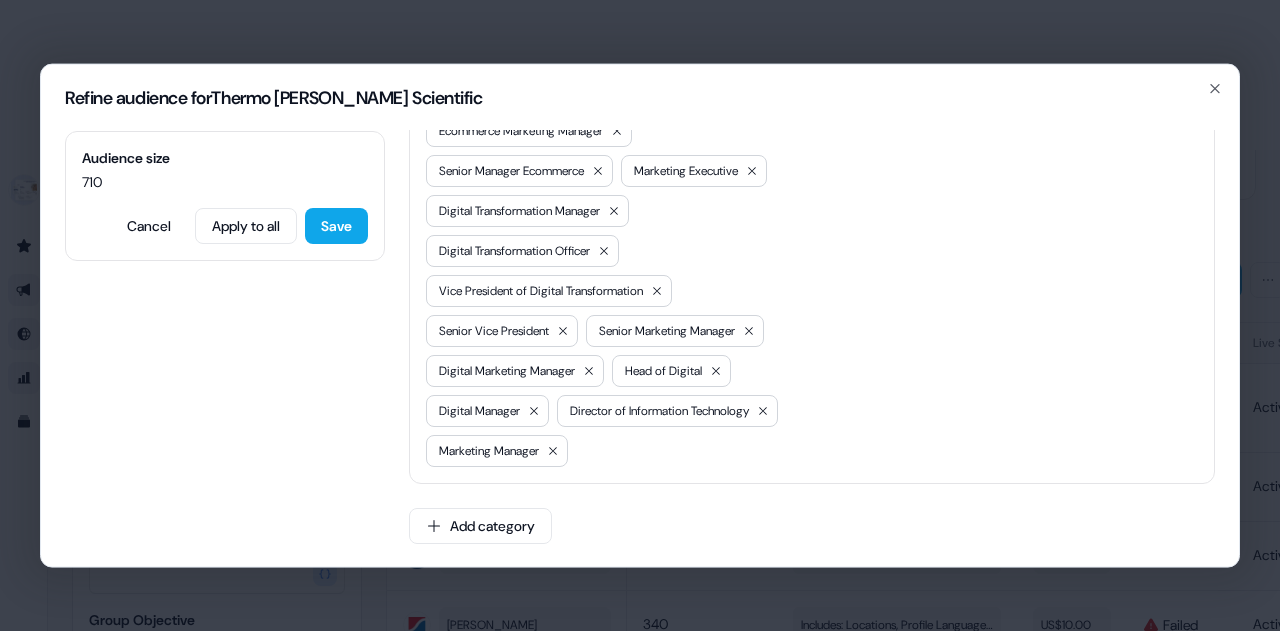 click on "Exclude" at bounding box center (1014, 196) 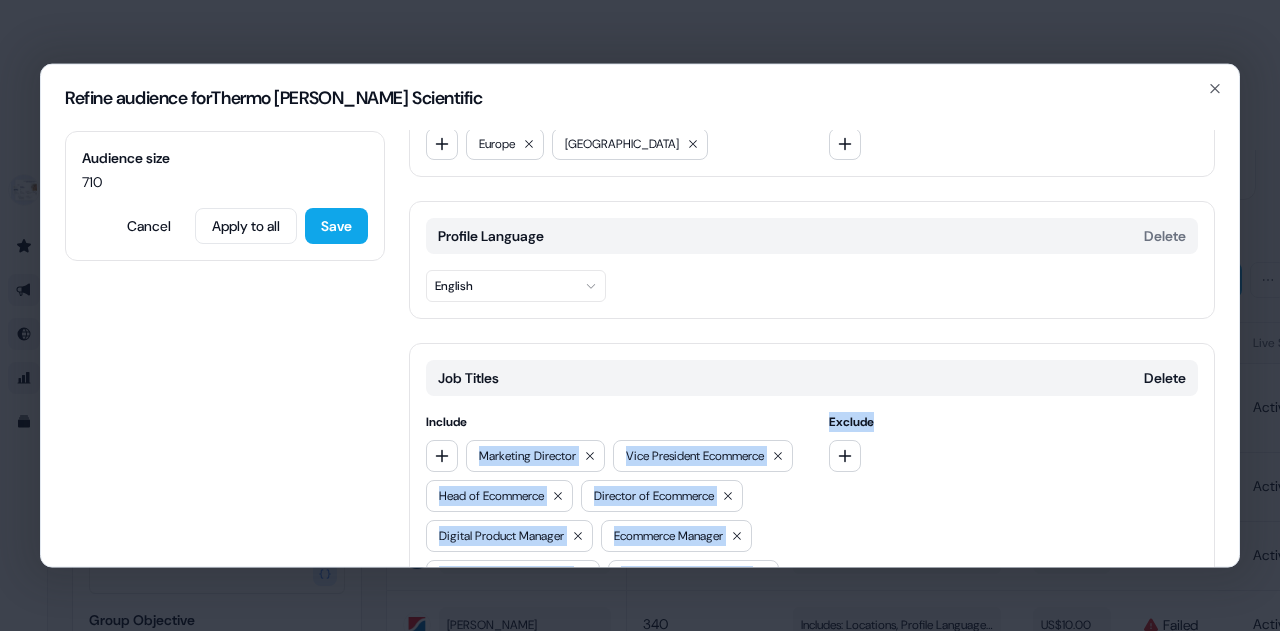 scroll, scrollTop: 200, scrollLeft: 0, axis: vertical 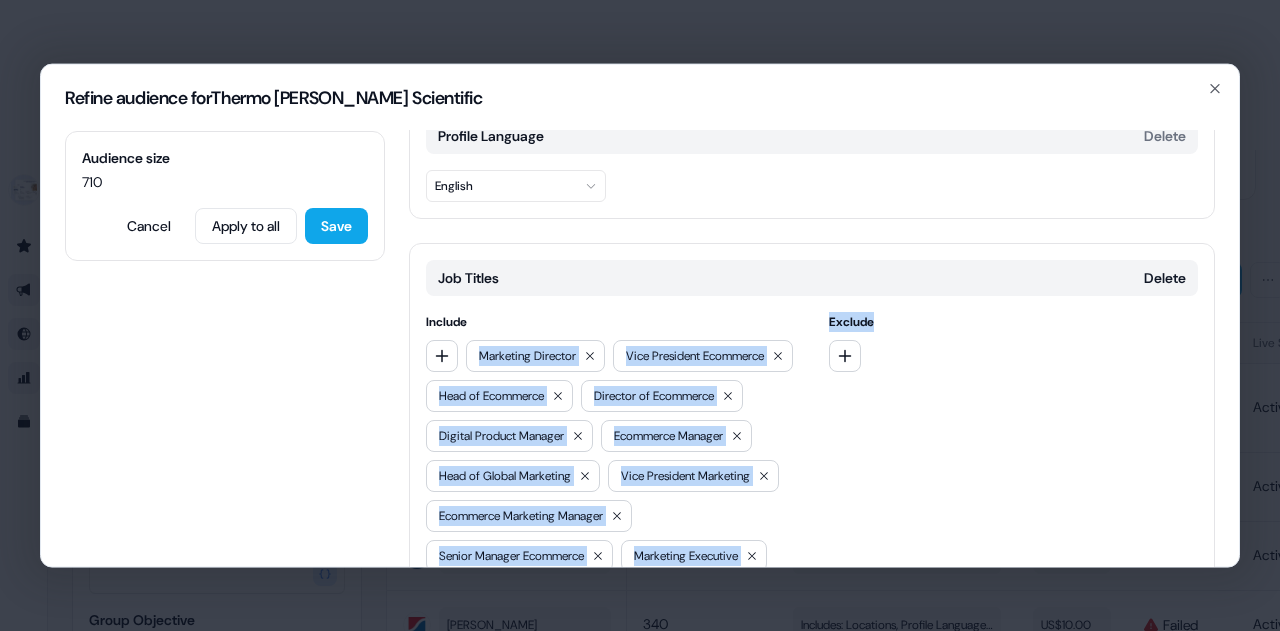 drag, startPoint x: 836, startPoint y: 467, endPoint x: 467, endPoint y: 350, distance: 387.10464 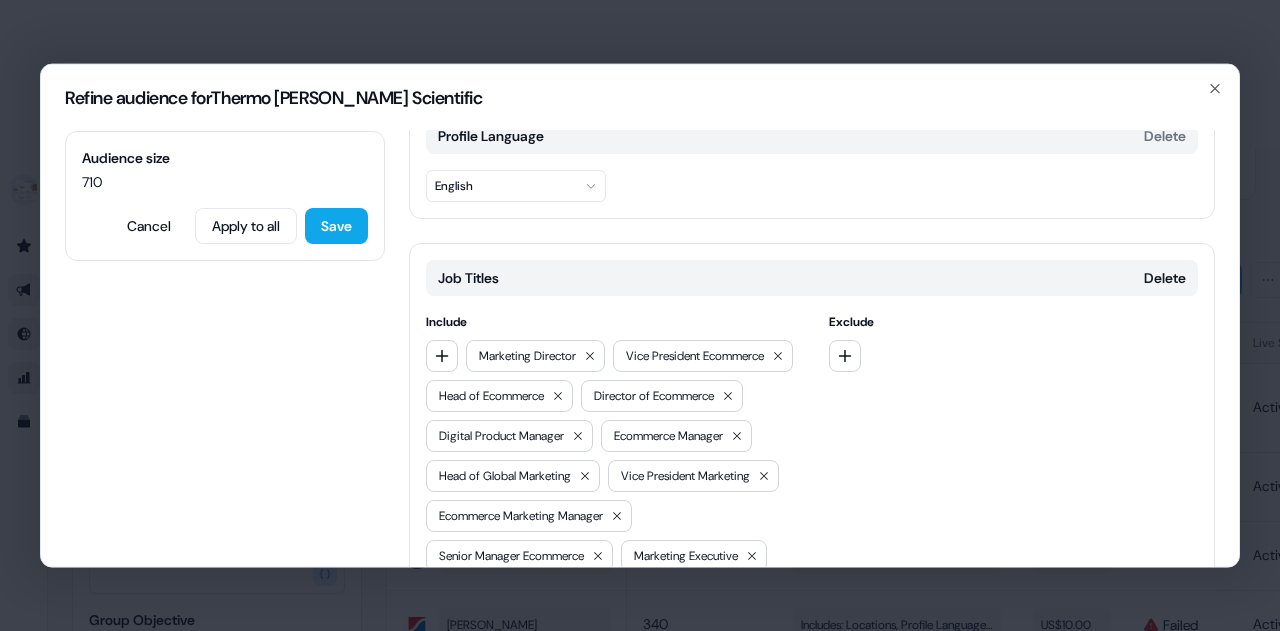 click on "Refine audience for  Thermo [PERSON_NAME] Scientific Audience size 710 Cancel Apply to all Save Locations Delete Include [GEOGRAPHIC_DATA] [GEOGRAPHIC_DATA] Exclude Profile Language Delete English Job Titles Delete Include Marketing Director Vice President Ecommerce Head of Ecommerce Director of Ecommerce Digital Product Manager Ecommerce Manager Head of Global Marketing Vice President Marketing Ecommerce Marketing Manager Senior Manager Ecommerce Marketing Executive Digital Transformation Manager Digital Transformation Officer Vice President of Digital Transformation Senior Vice President Senior Marketing Manager Digital Marketing Manager Head of Digital Digital Manager Director of Information Technology Marketing Manager Exclude Add category Close" 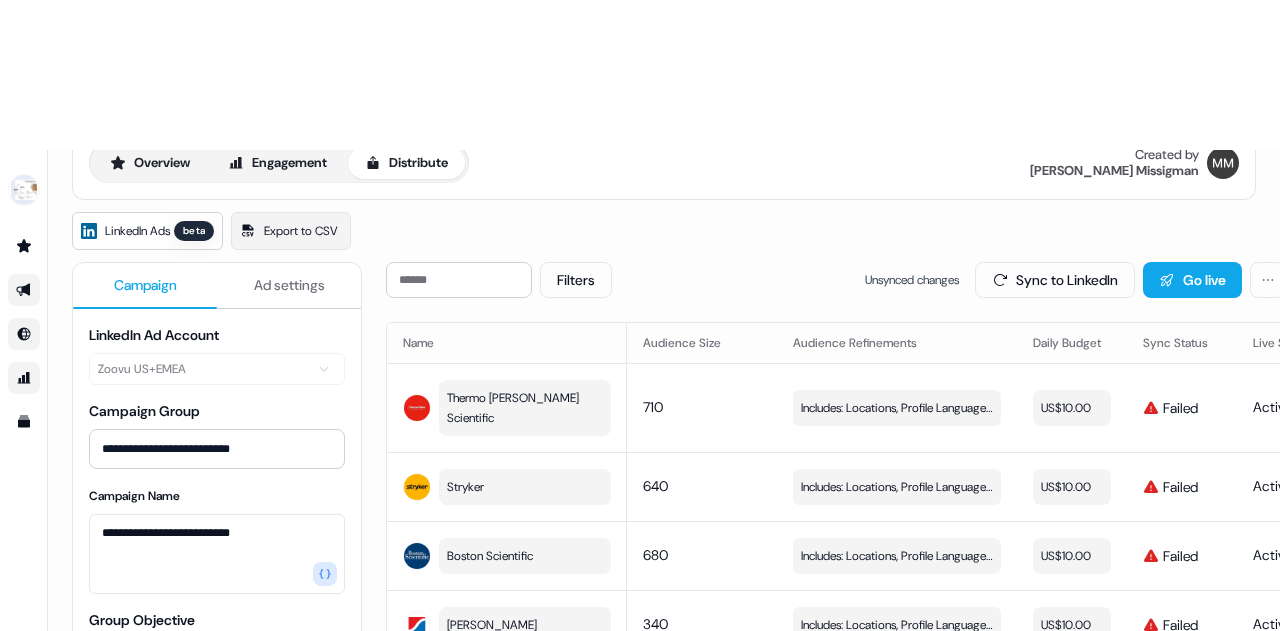 click at bounding box center (24, 334) 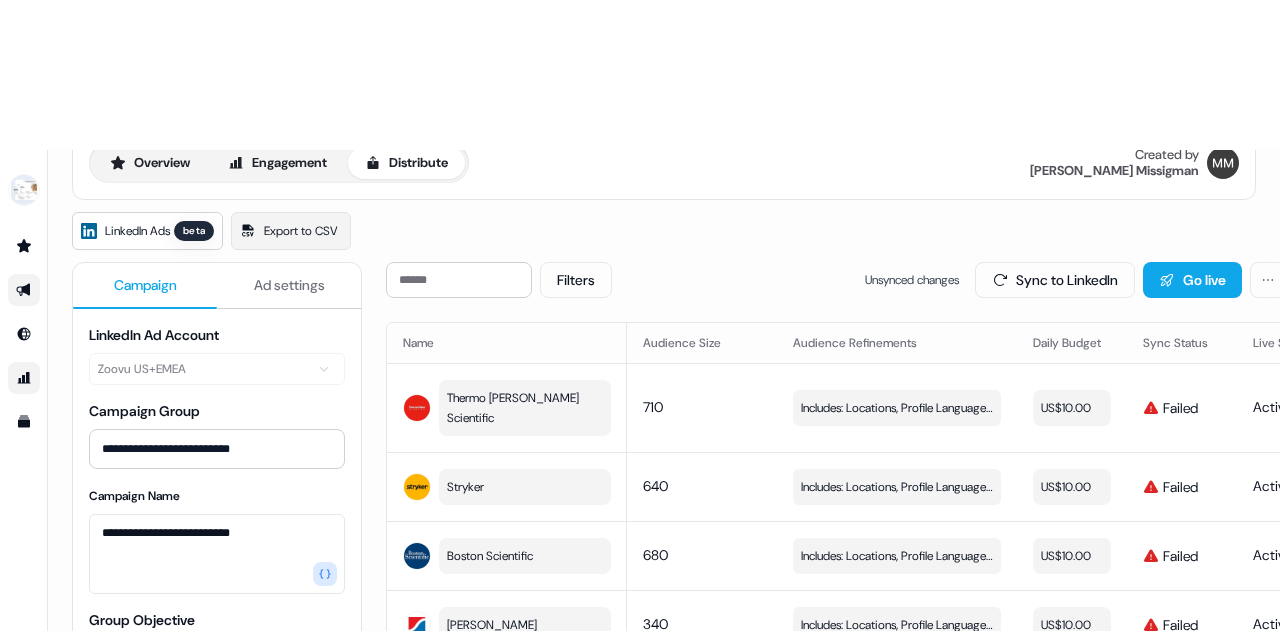 scroll, scrollTop: 0, scrollLeft: 0, axis: both 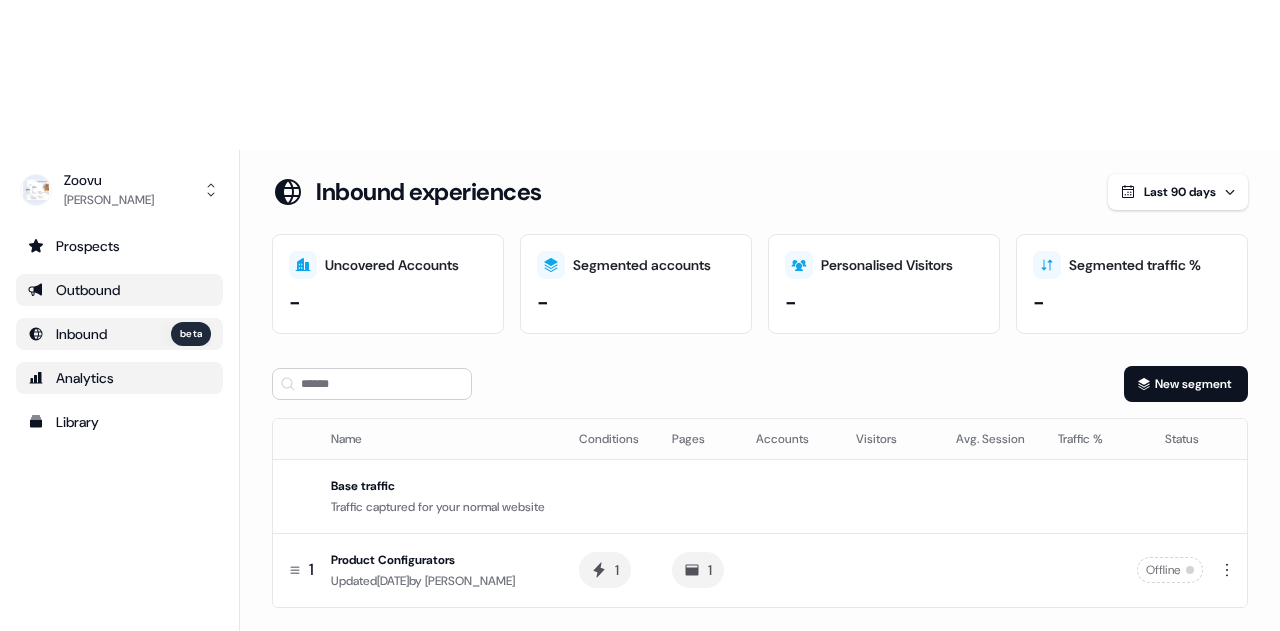 click on "Outbound" at bounding box center (119, 290) 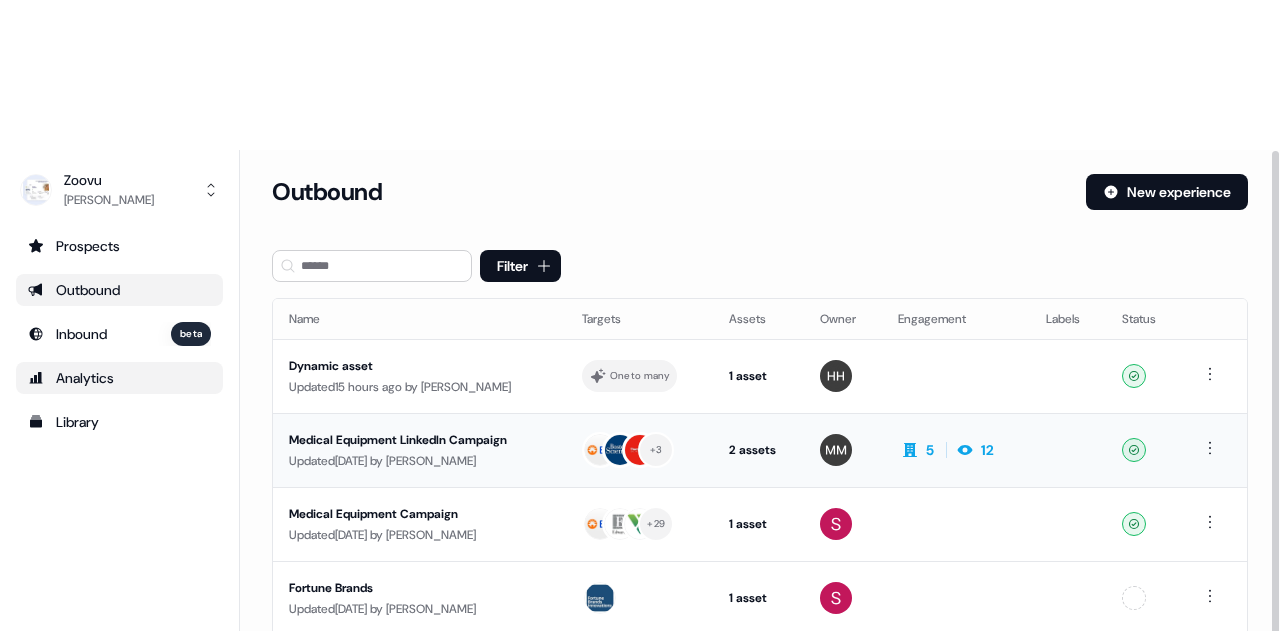 click on "Medical Equipment LinkedIn Campaign" at bounding box center [419, 440] 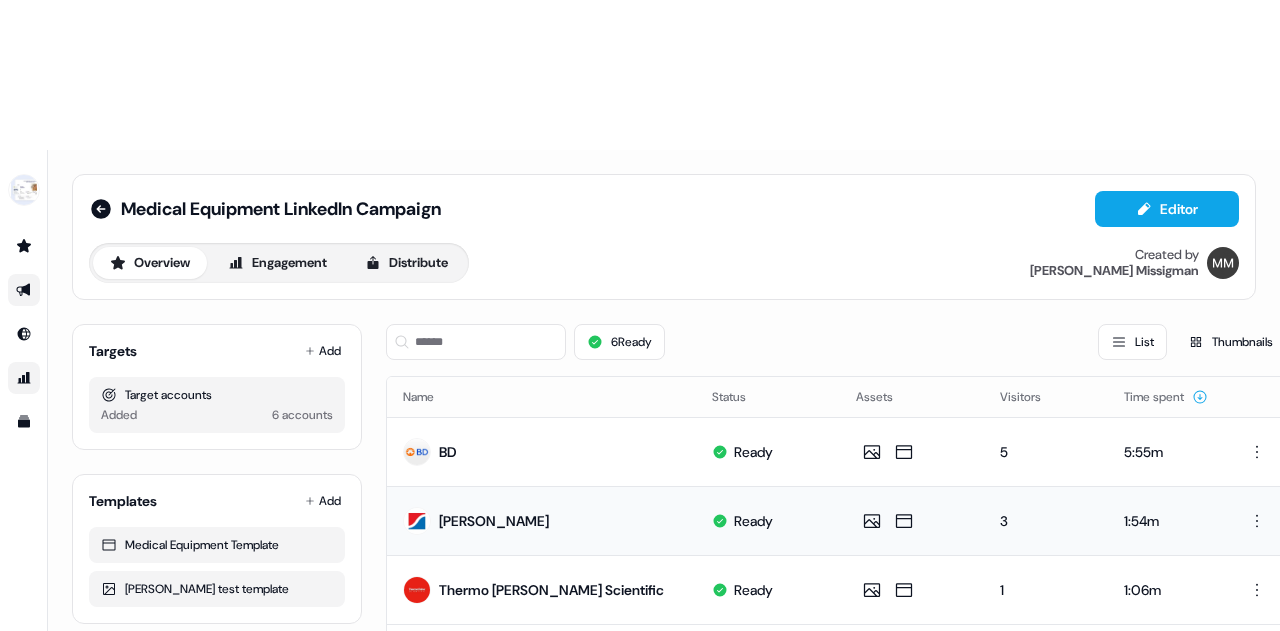 click on "[PERSON_NAME]" at bounding box center (541, 520) 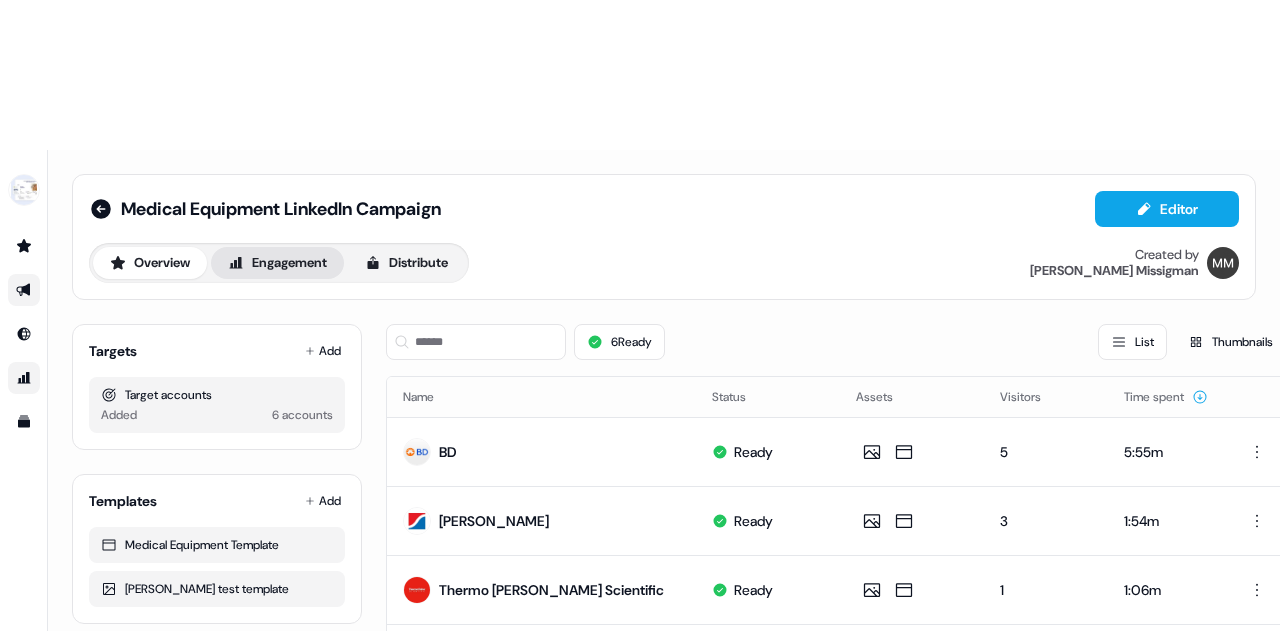 click on "Engagement" at bounding box center [277, 263] 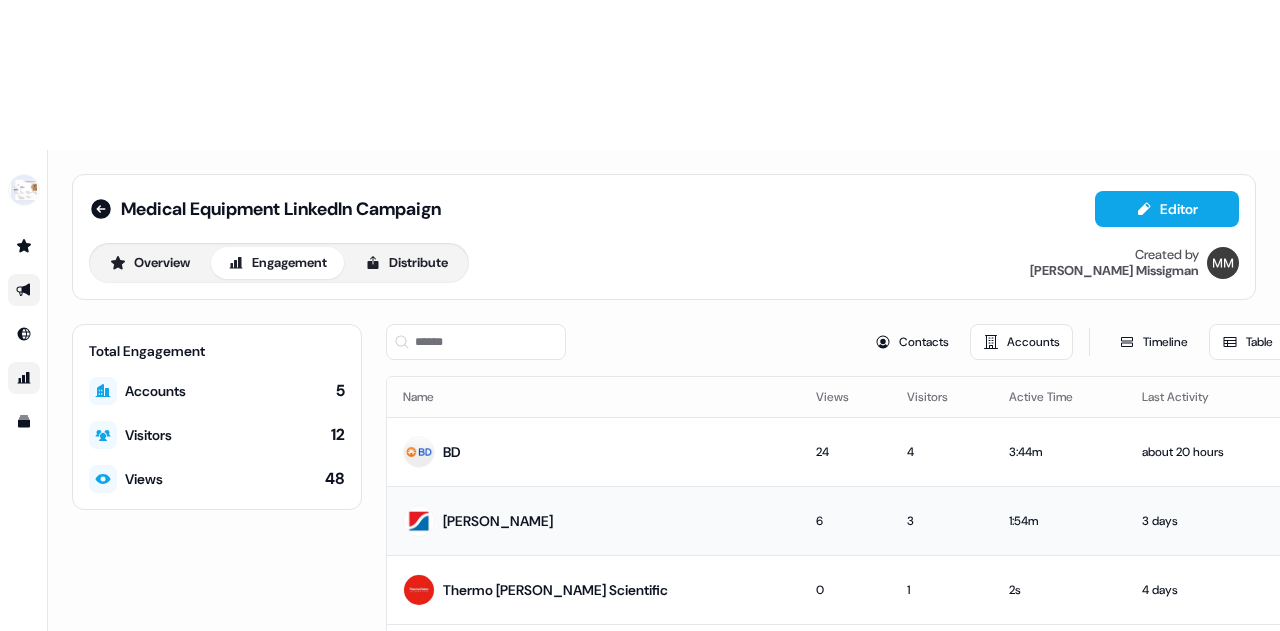 click on "[PERSON_NAME]" at bounding box center (593, 520) 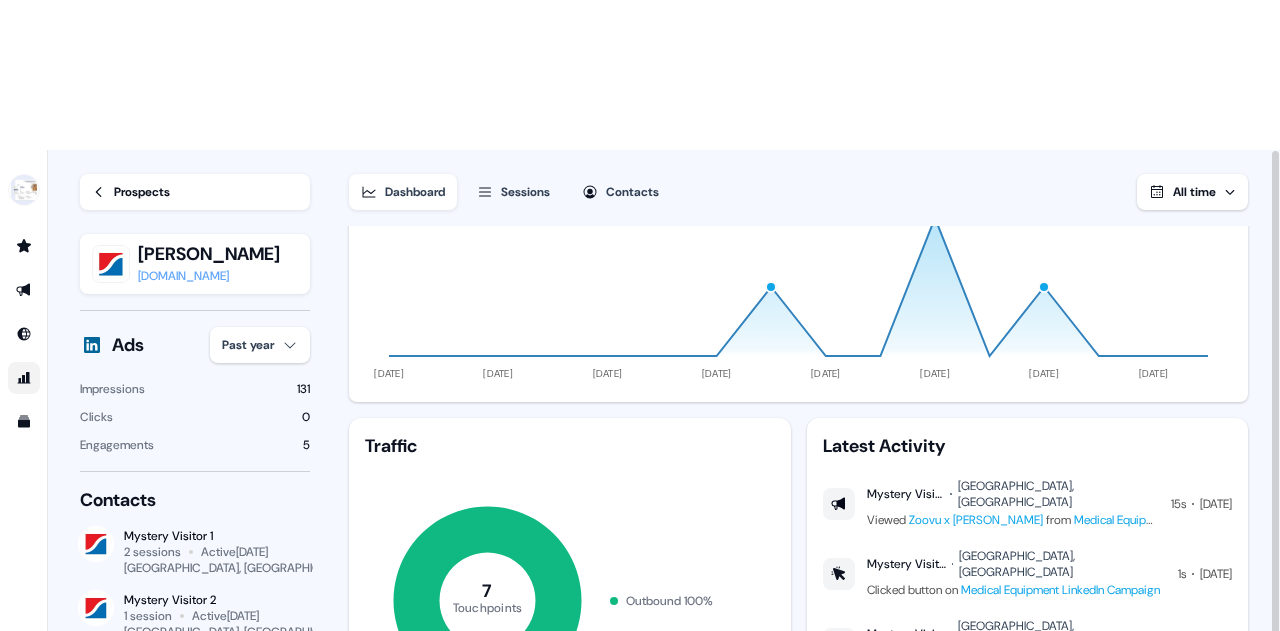 scroll, scrollTop: 191, scrollLeft: 0, axis: vertical 